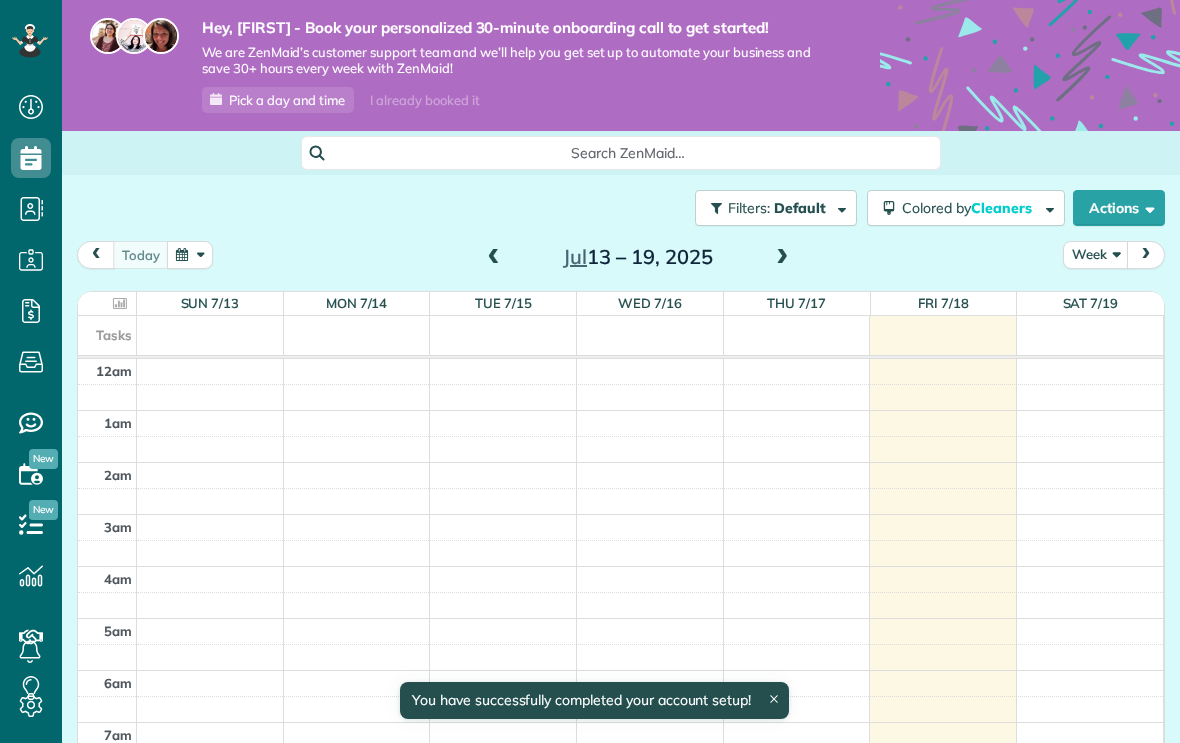 scroll, scrollTop: 0, scrollLeft: 0, axis: both 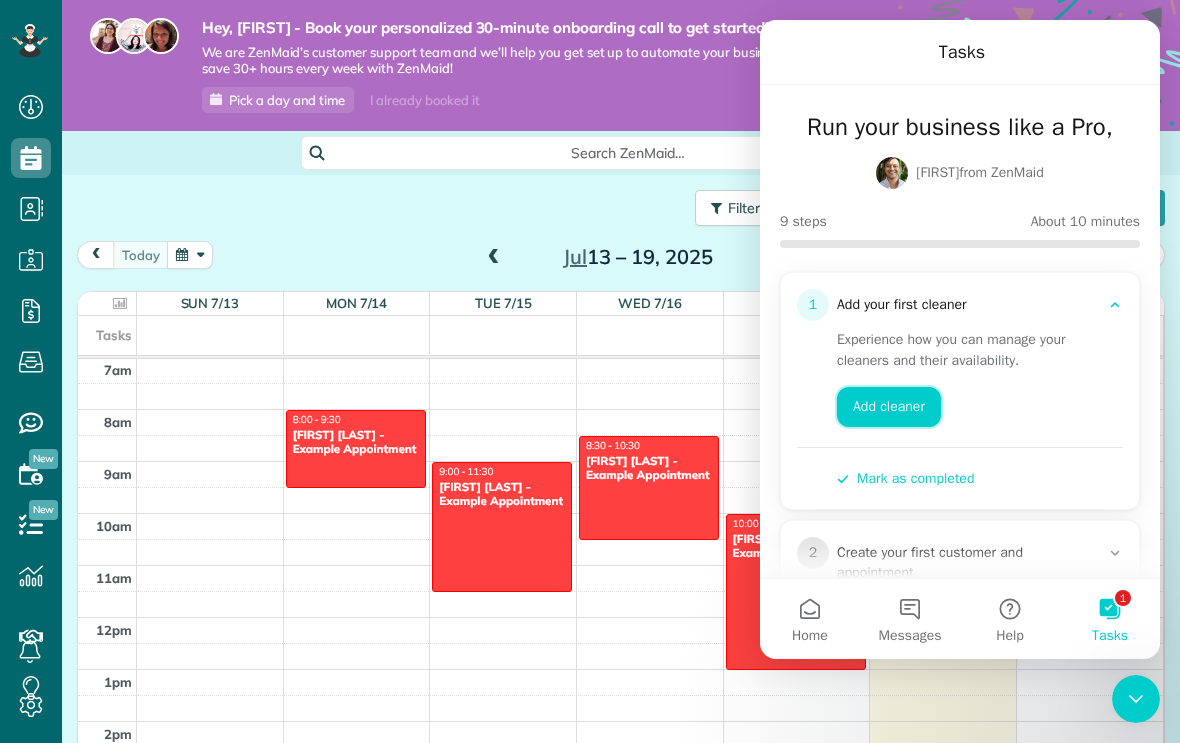 click on "Add cleaner" at bounding box center (889, 407) 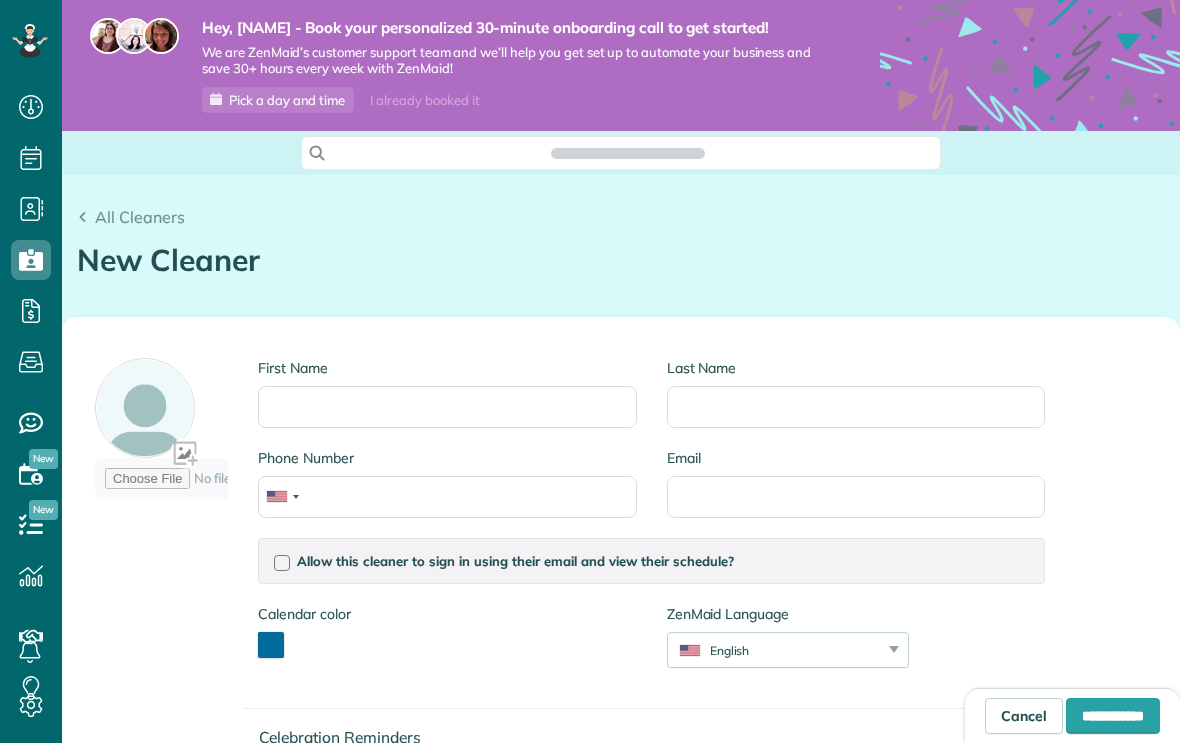 scroll, scrollTop: 0, scrollLeft: 0, axis: both 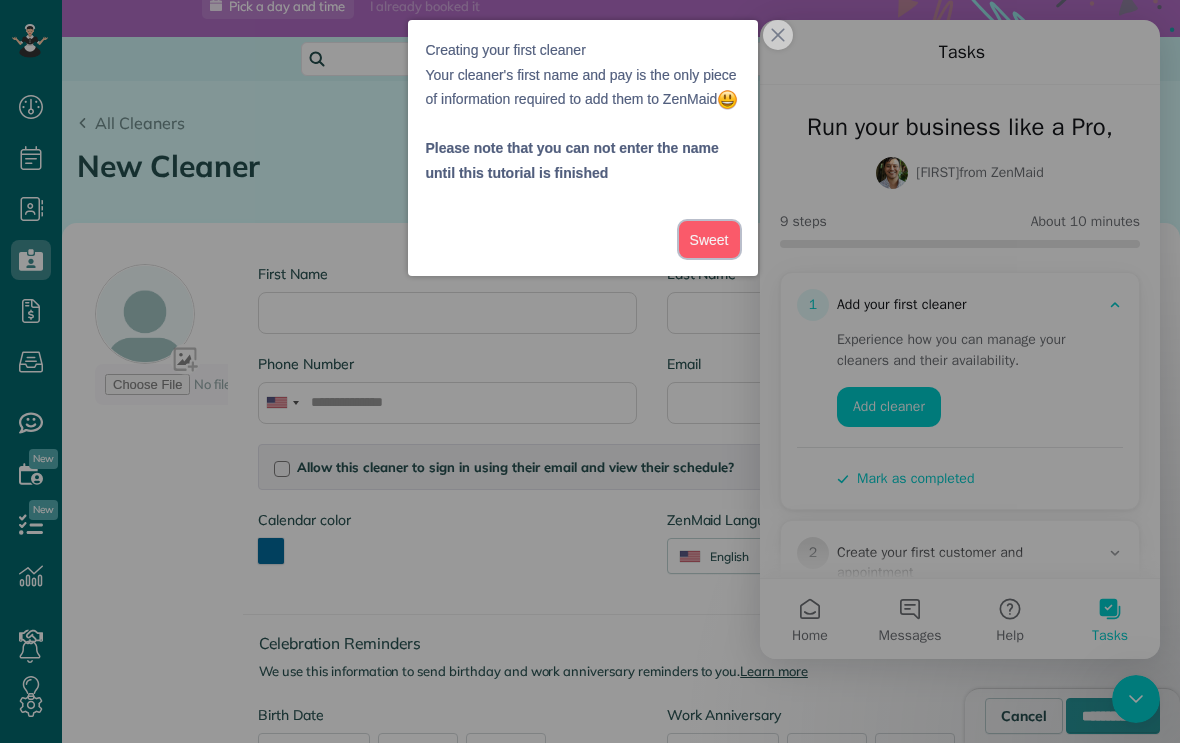 click on "Sweet" at bounding box center (709, 239) 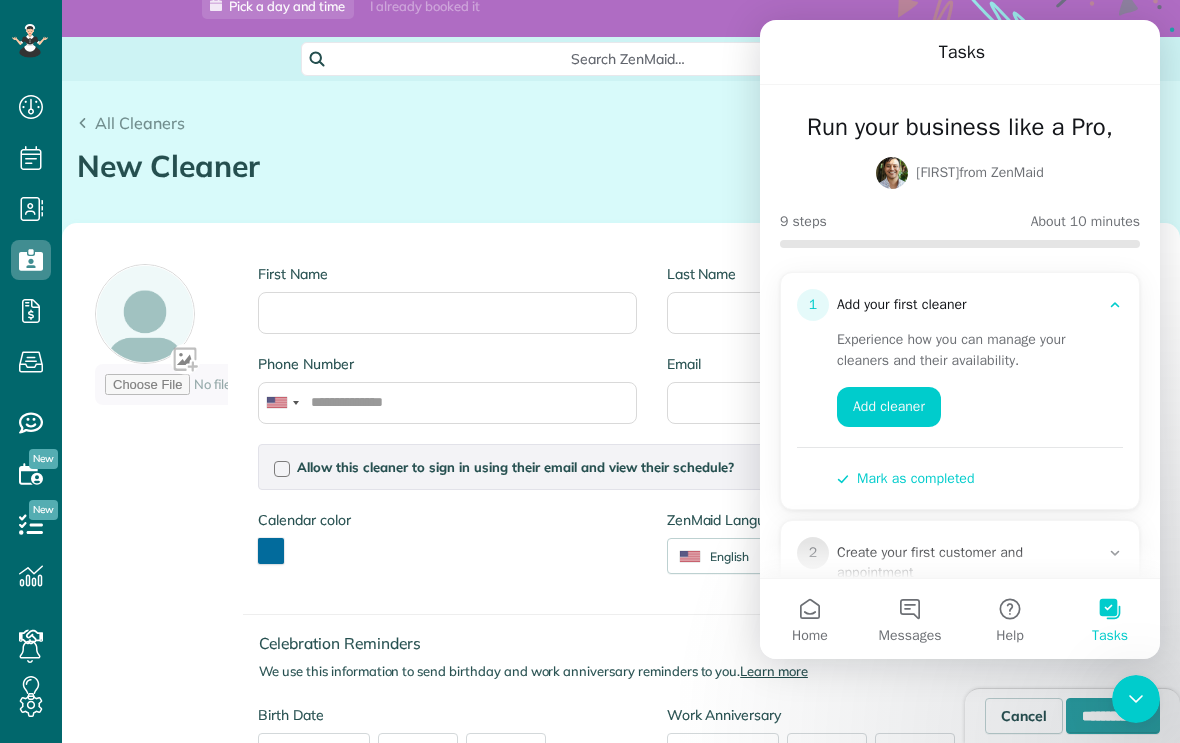 scroll, scrollTop: 100, scrollLeft: 0, axis: vertical 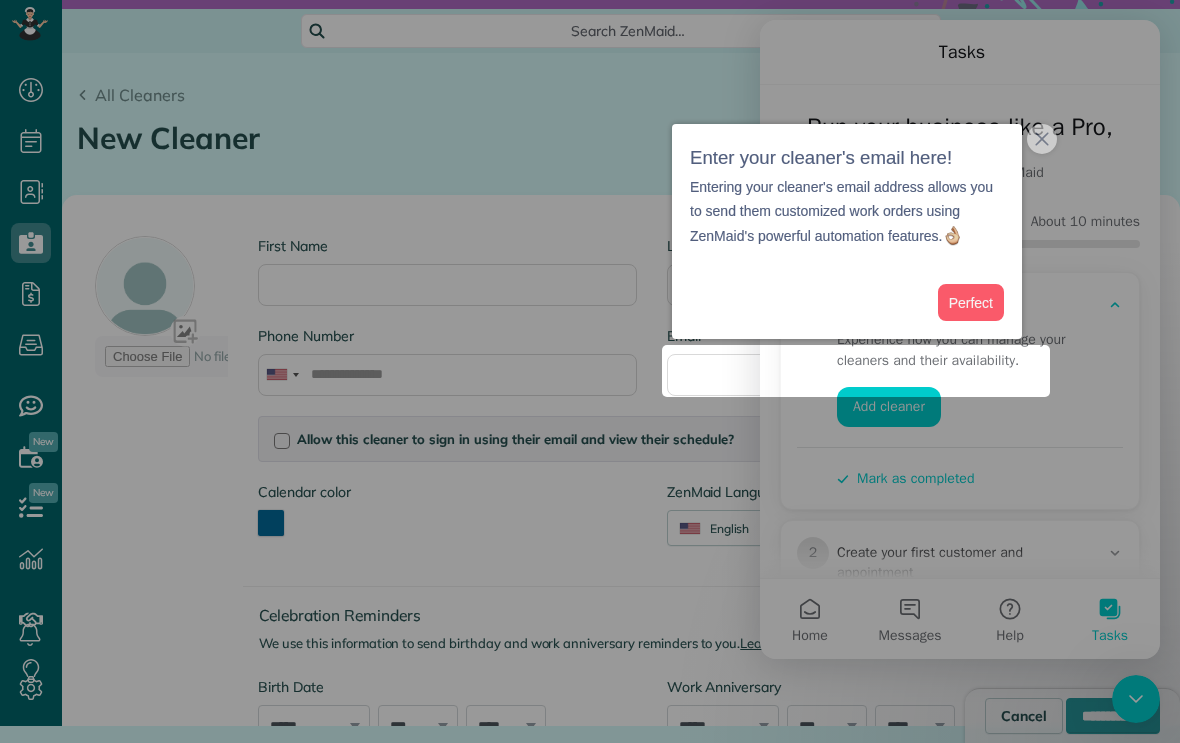 click 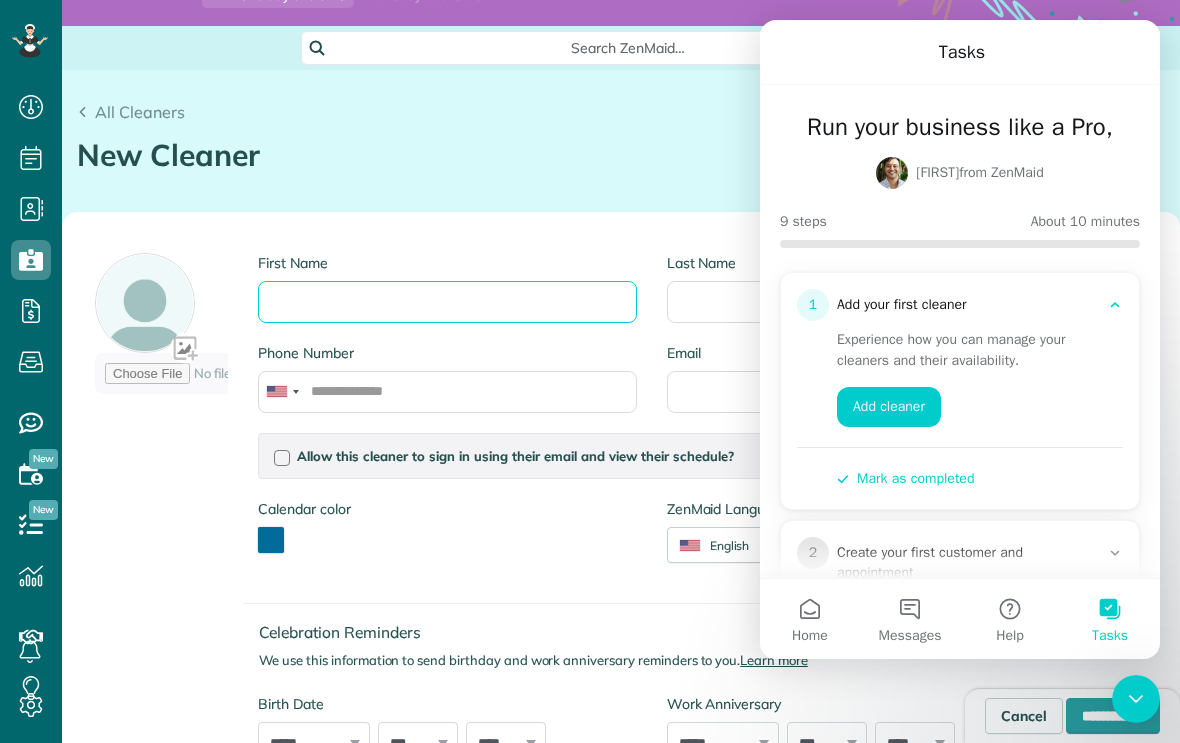 click on "First Name" at bounding box center (447, 302) 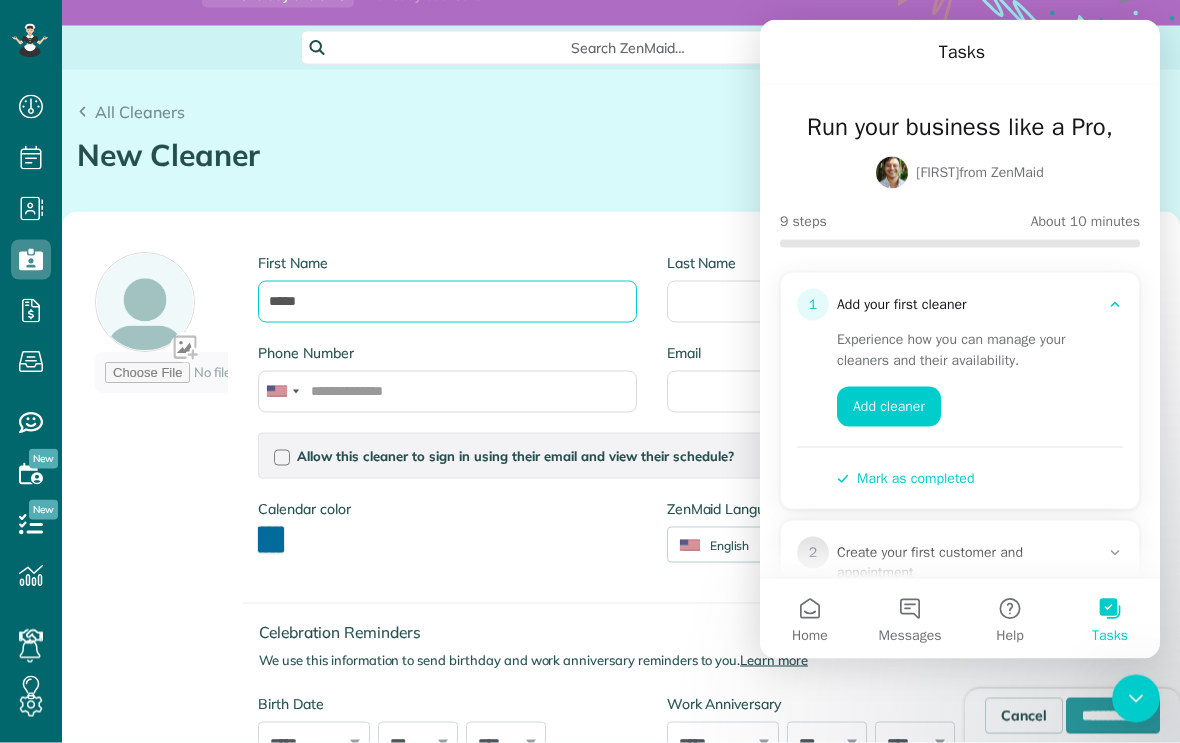 type on "*****" 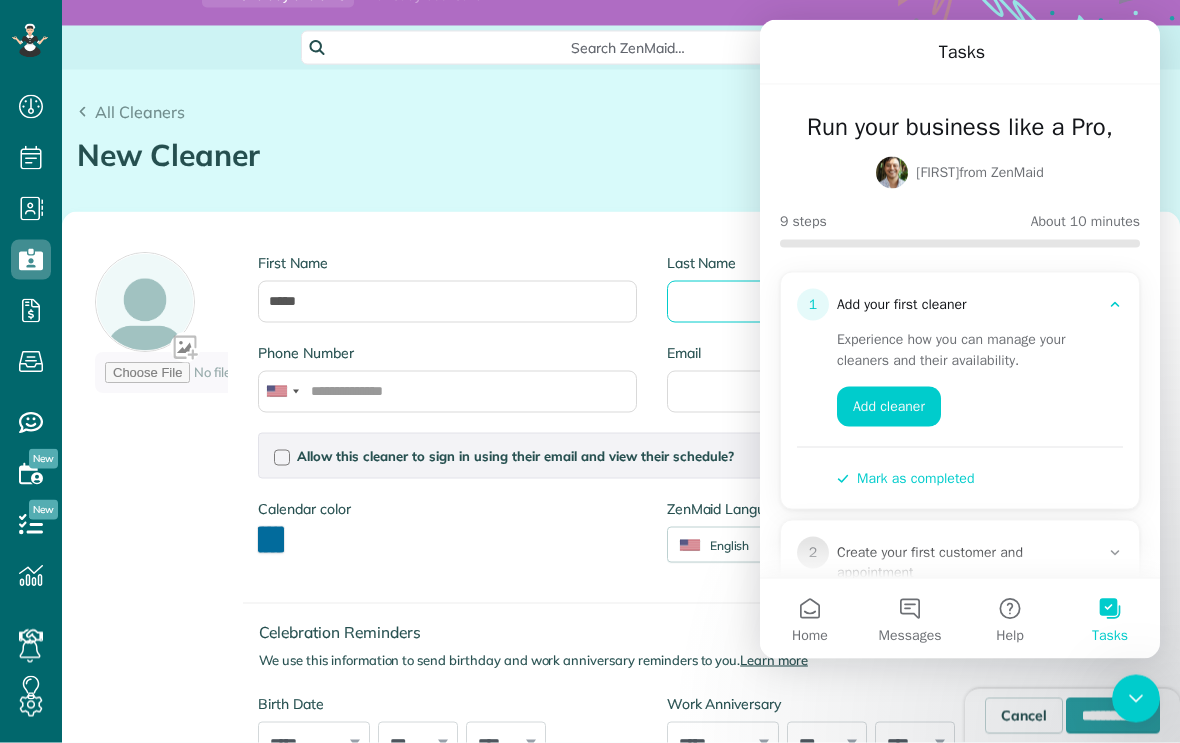 click on "Last Name" at bounding box center (856, 302) 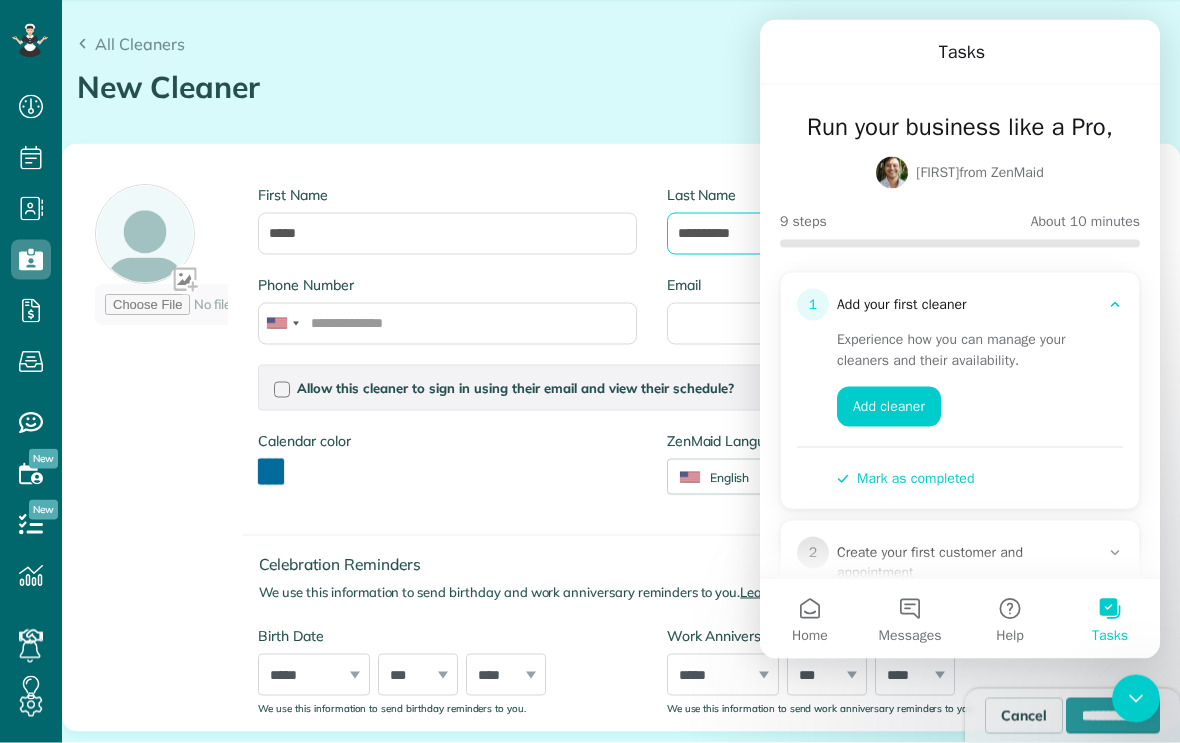 scroll, scrollTop: 174, scrollLeft: 0, axis: vertical 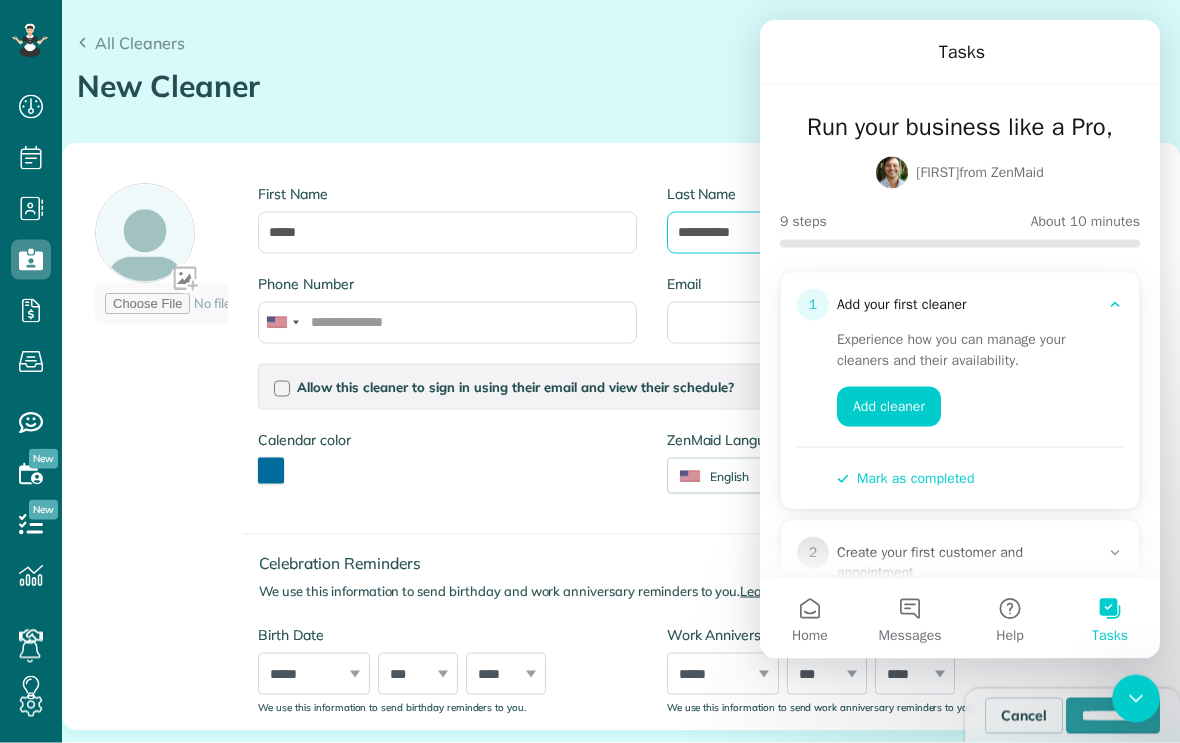 type on "**********" 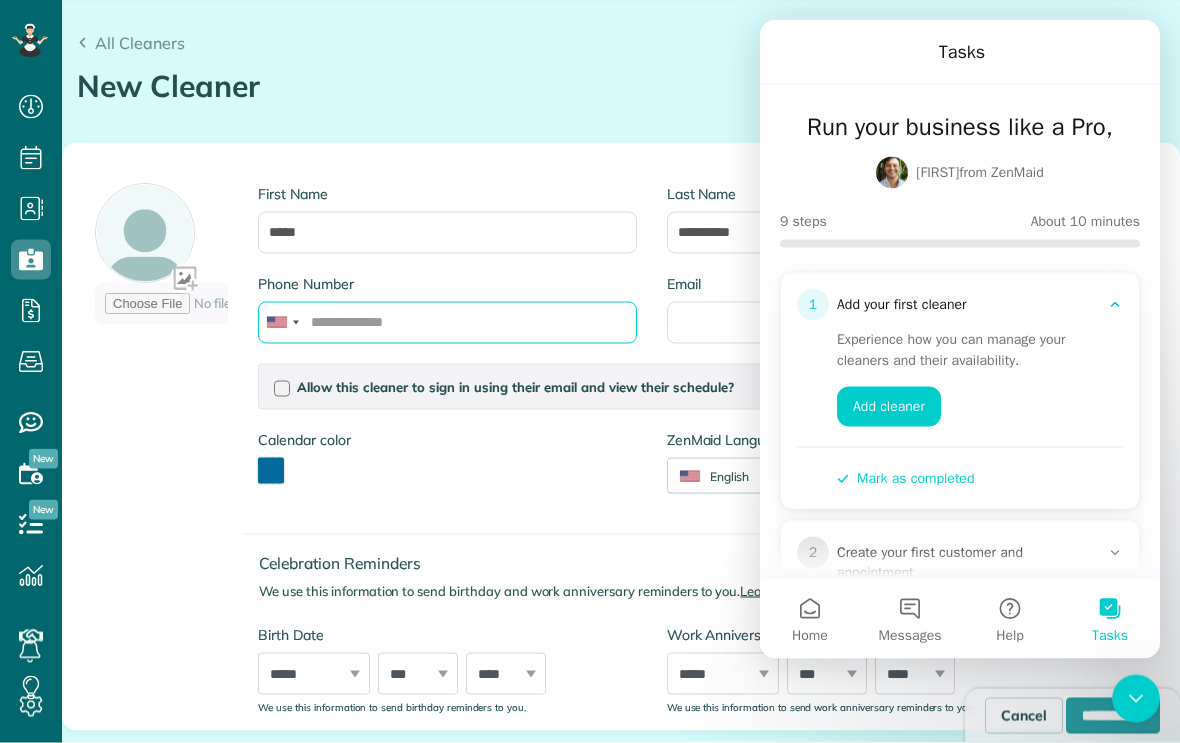 click on "Phone Number" at bounding box center [447, 323] 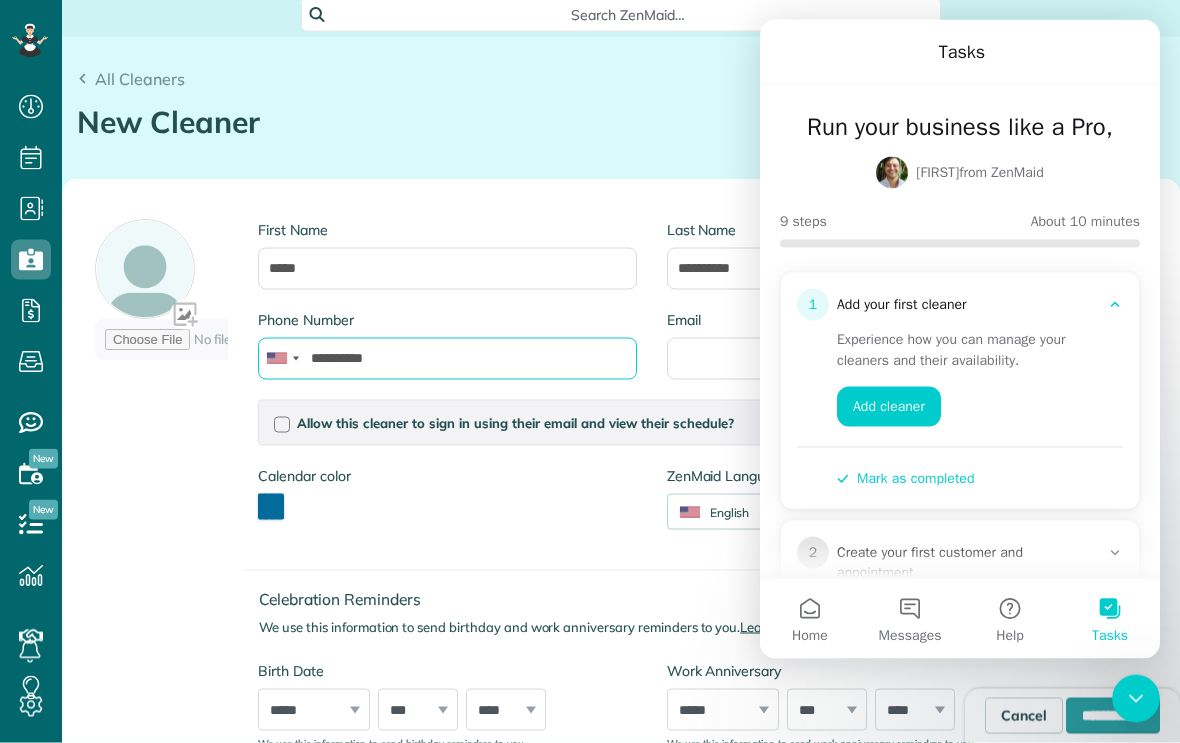 scroll, scrollTop: 121, scrollLeft: 0, axis: vertical 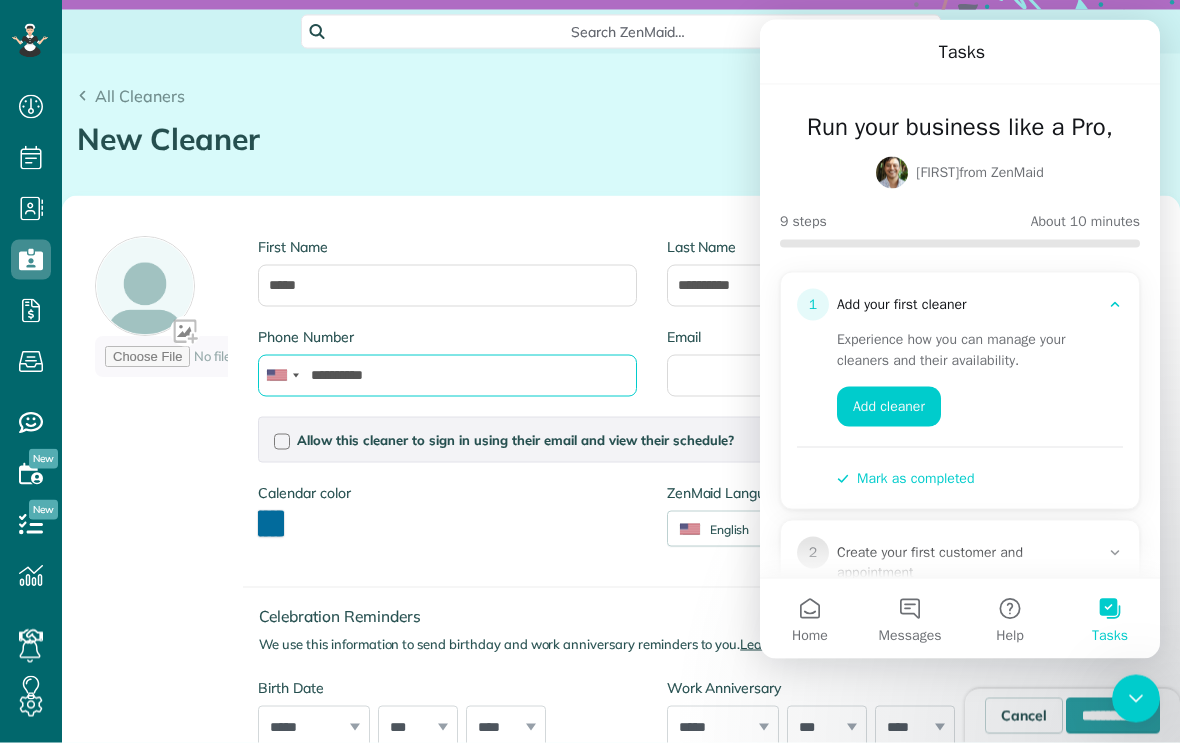 type on "**********" 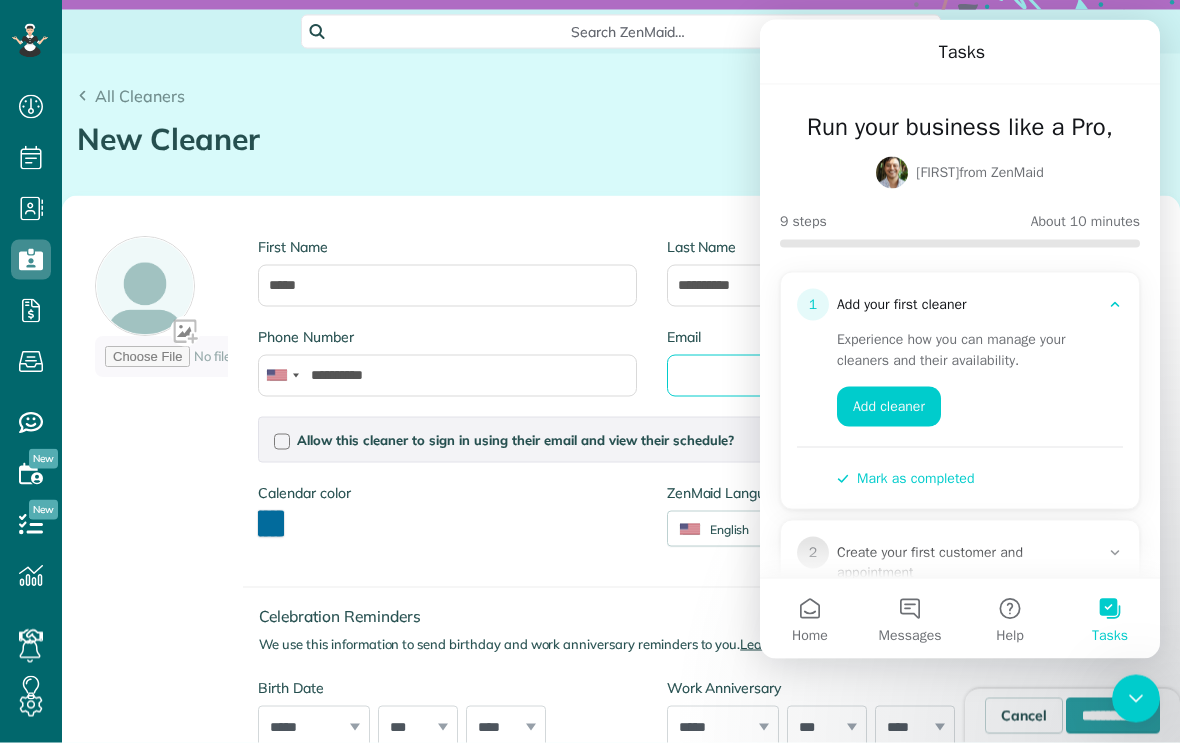 click on "Email" at bounding box center [856, 376] 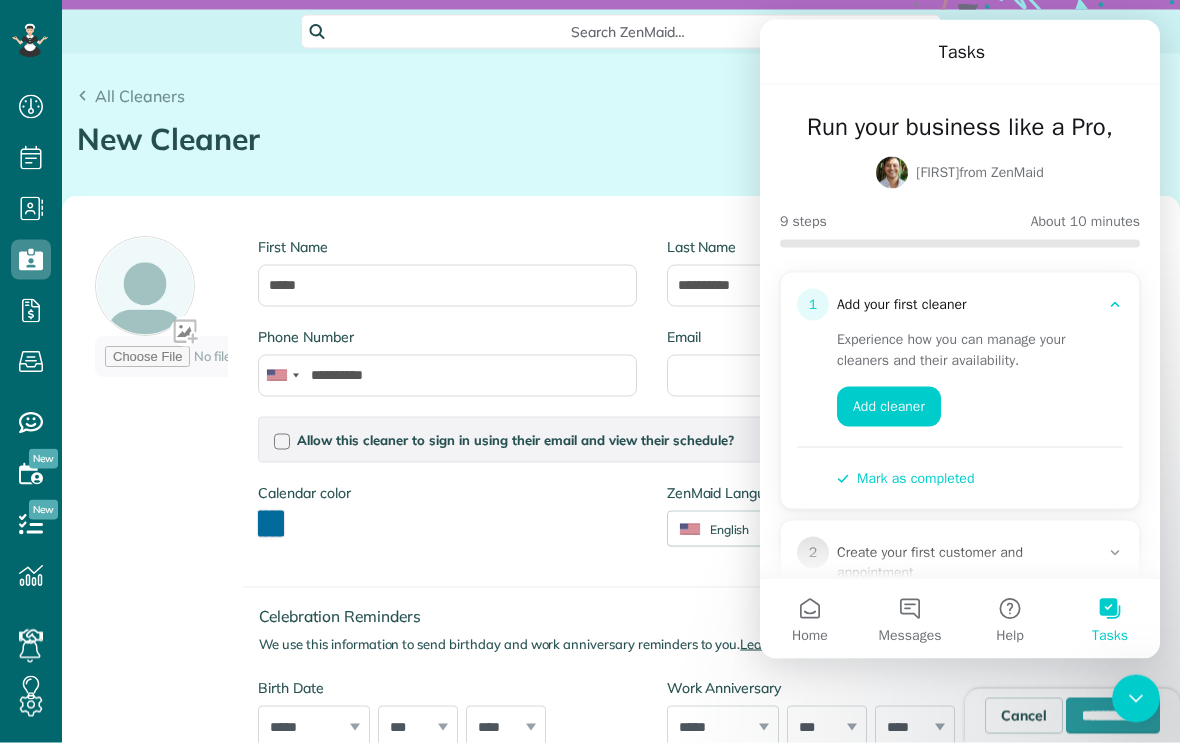 click 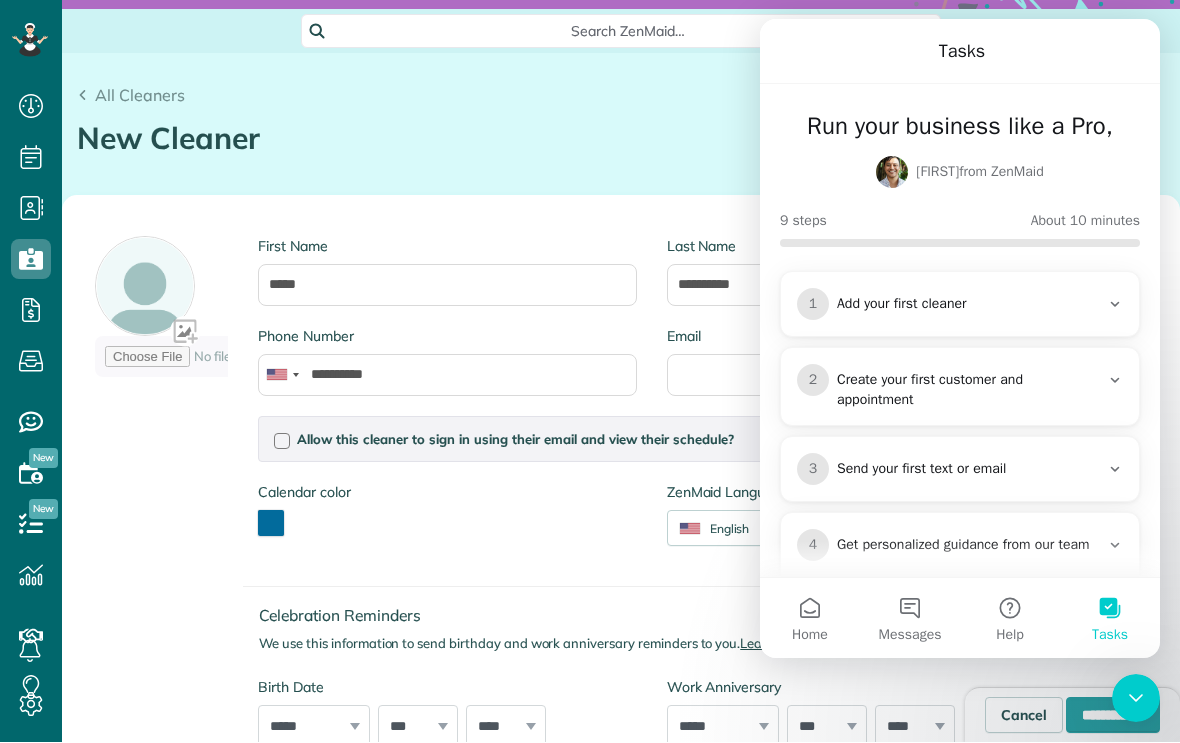 click on "**********" at bounding box center (621, 490) 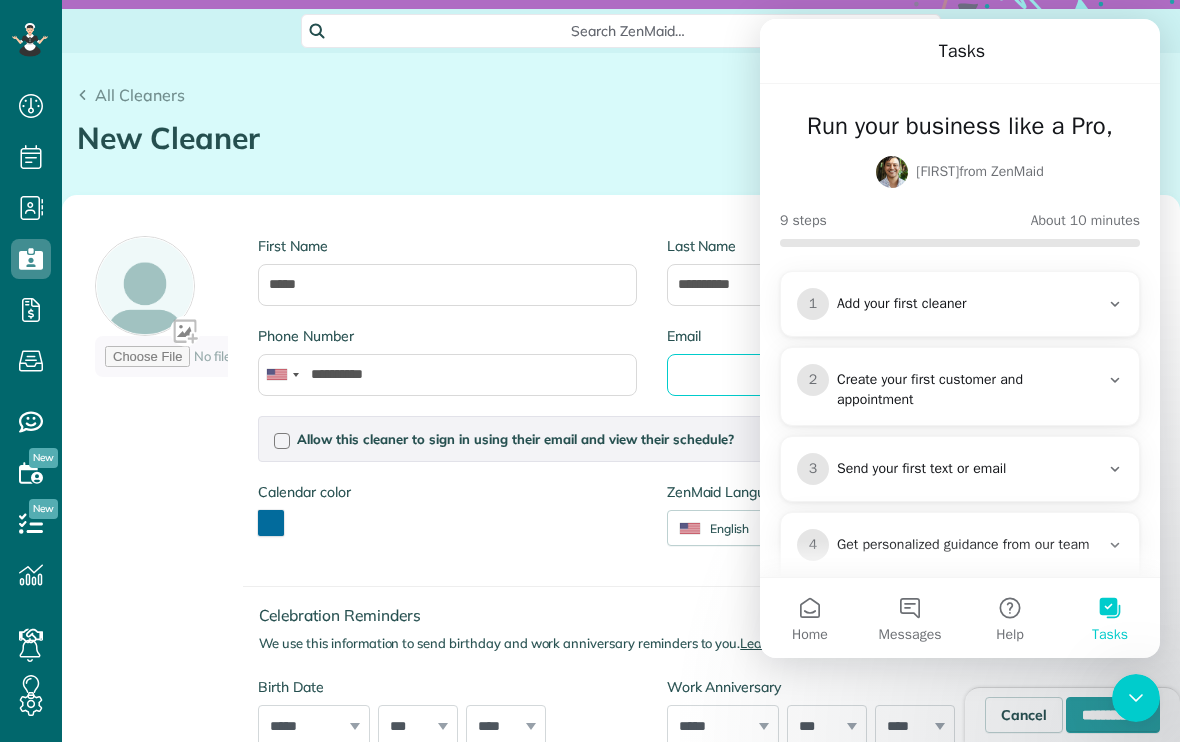 click on "Email" at bounding box center [856, 376] 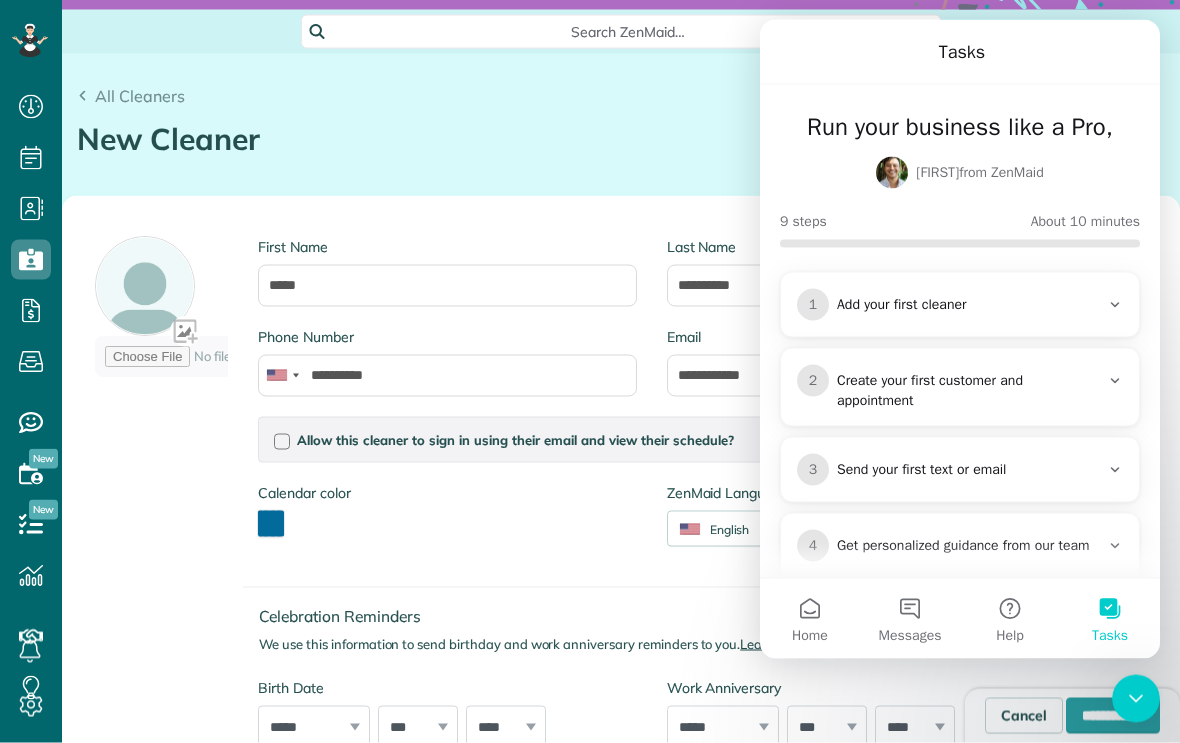 click 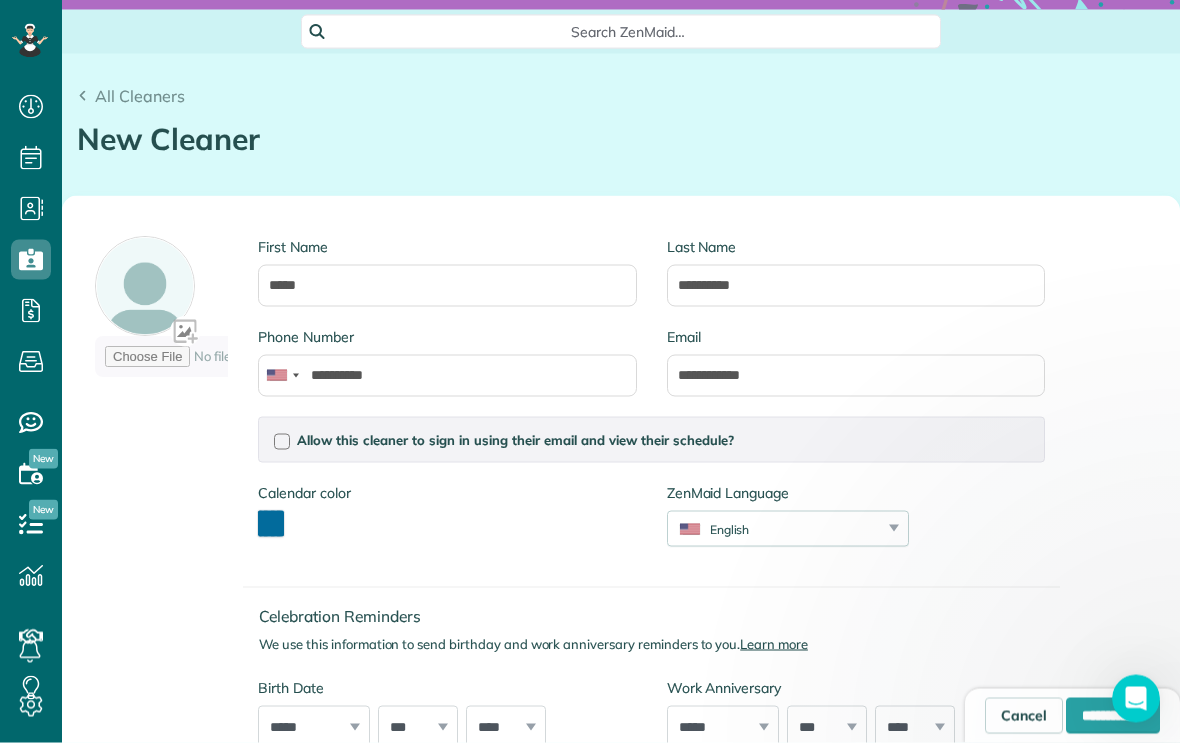 scroll, scrollTop: 0, scrollLeft: 0, axis: both 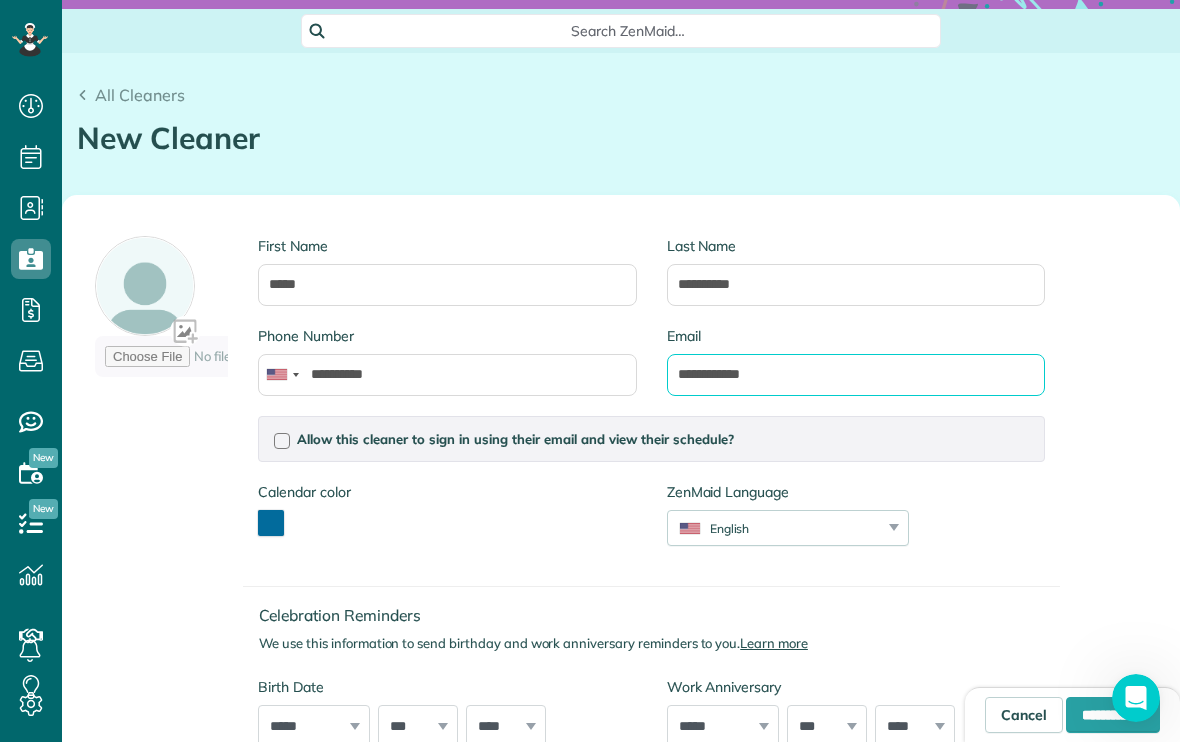 click on "**********" at bounding box center (856, 376) 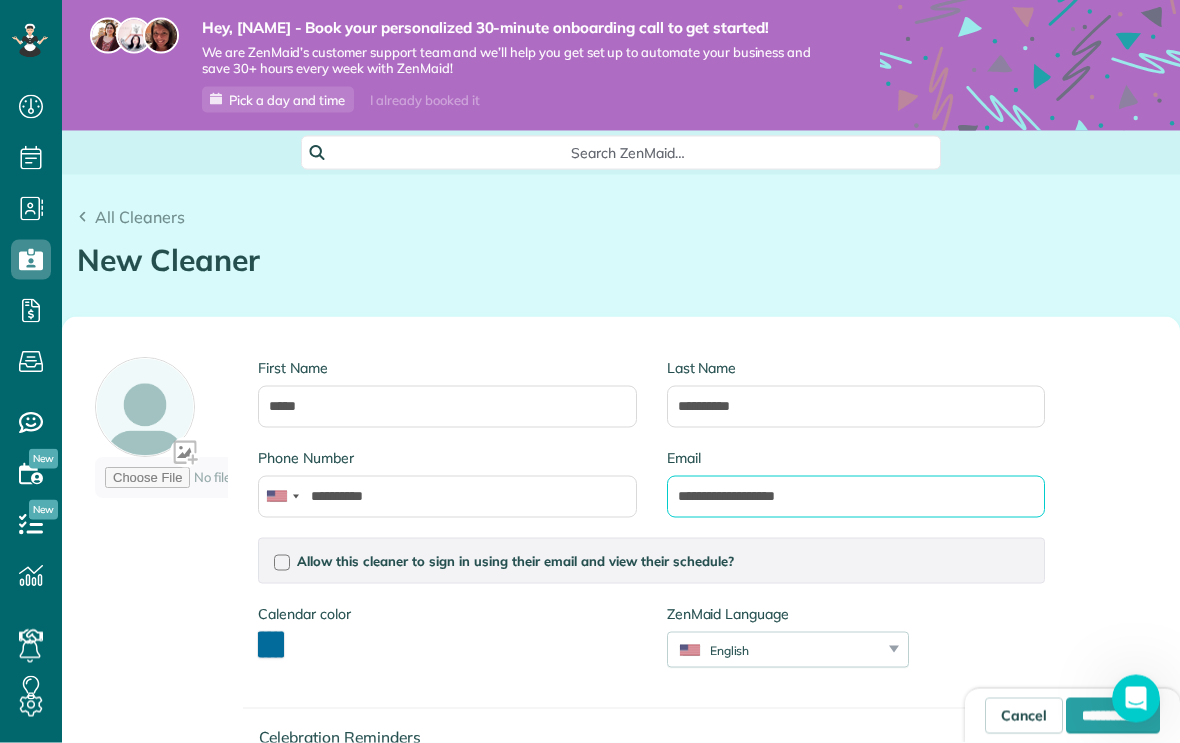scroll, scrollTop: 0, scrollLeft: 0, axis: both 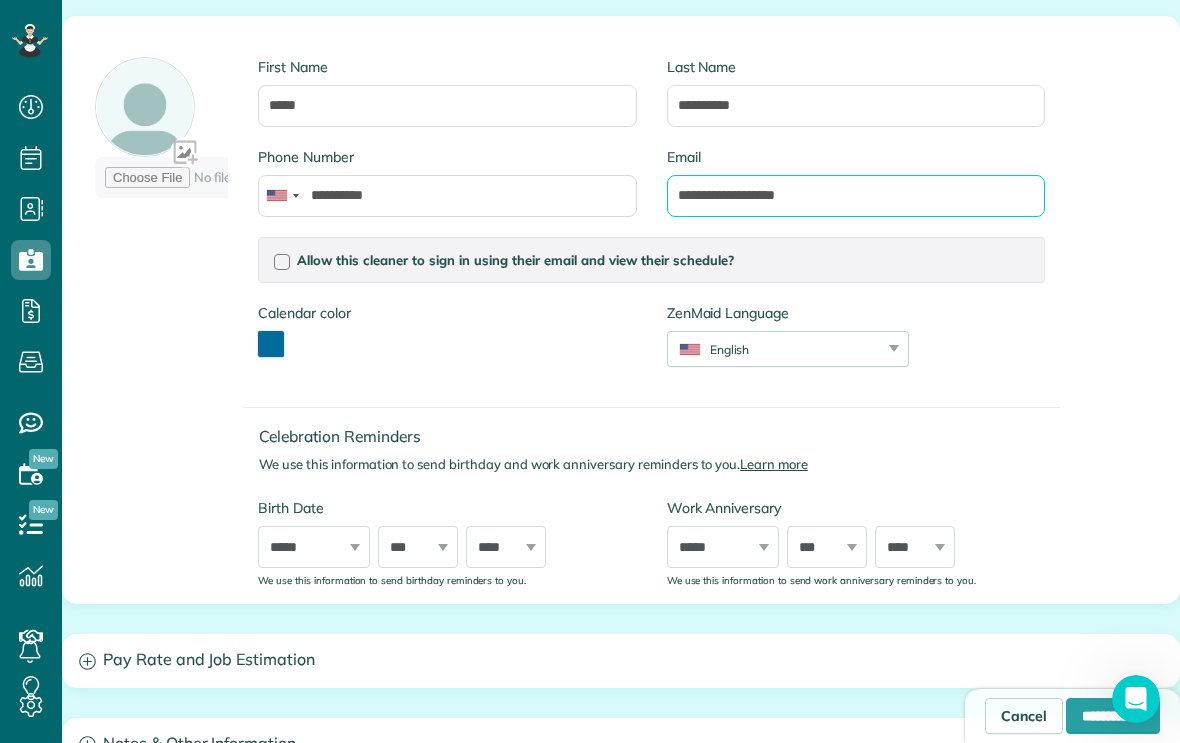 type on "**********" 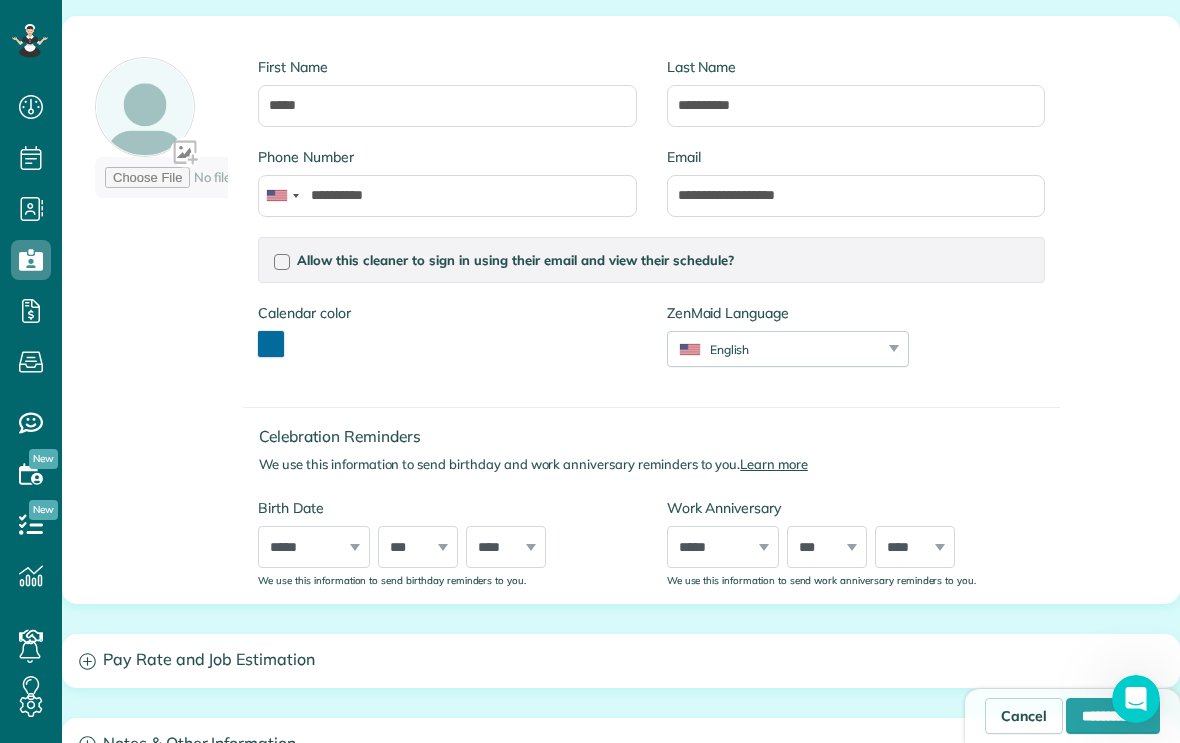 click at bounding box center (271, 344) 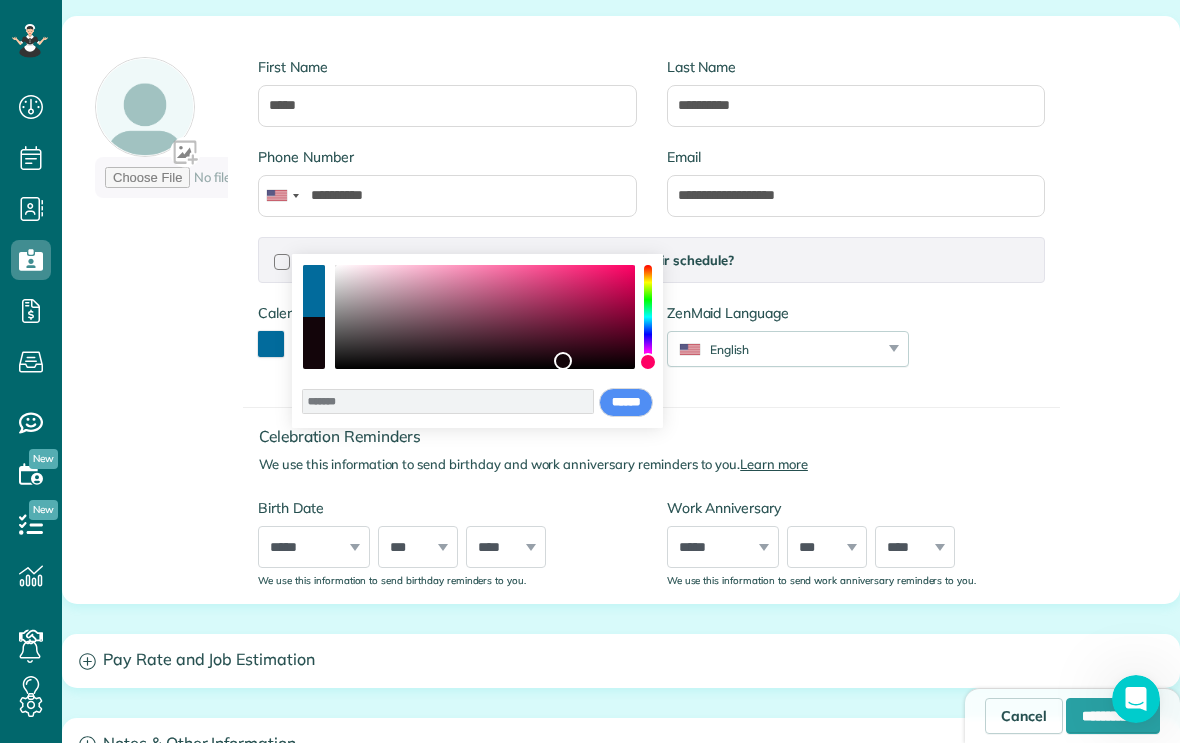 type on "*******" 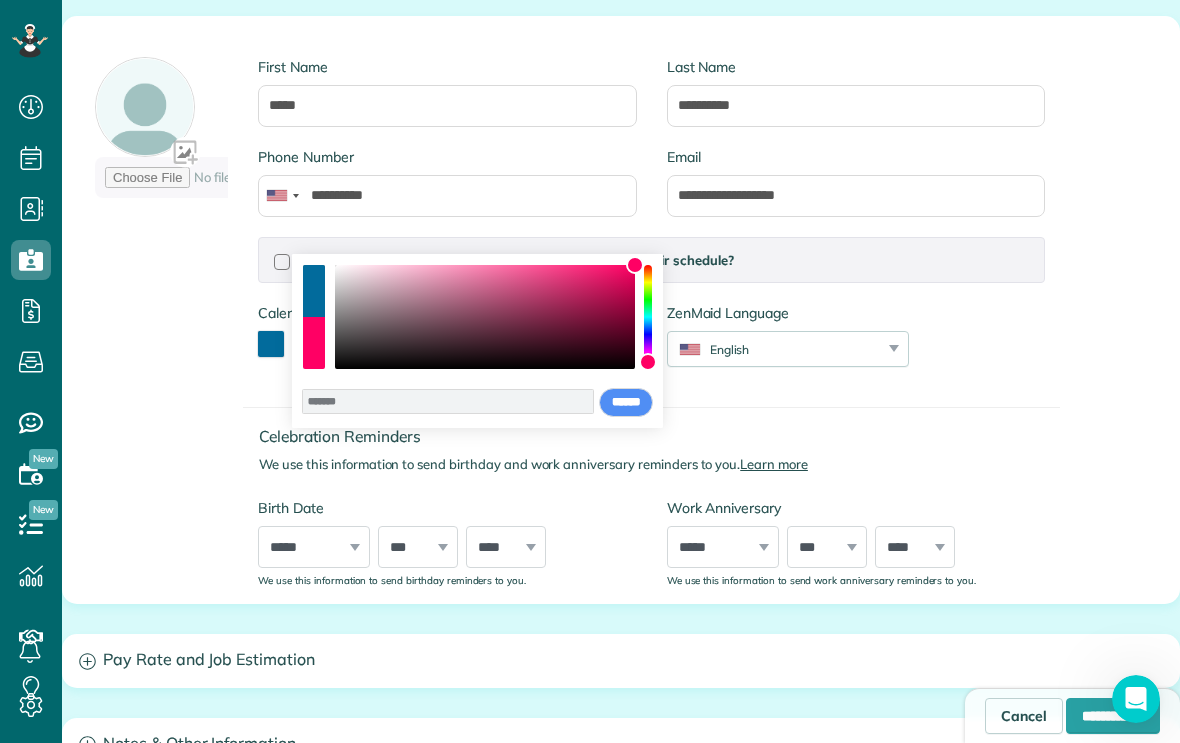 click on "******" at bounding box center [626, 403] 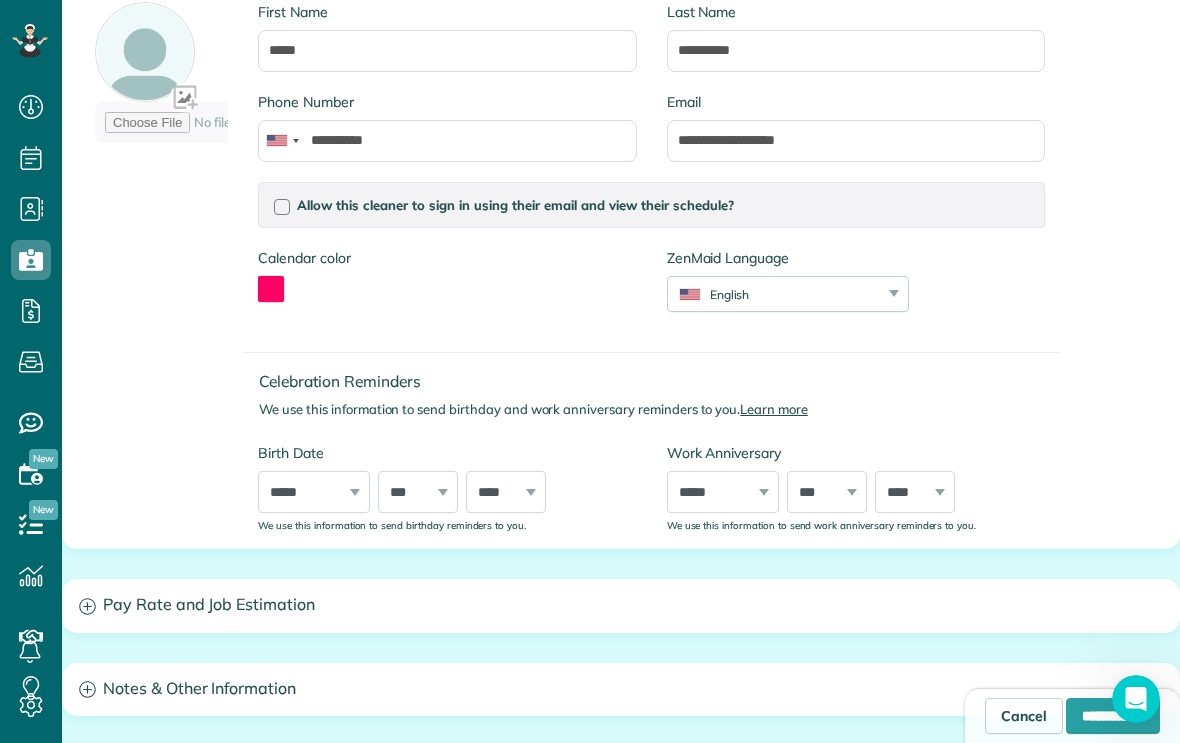 scroll, scrollTop: 358, scrollLeft: 0, axis: vertical 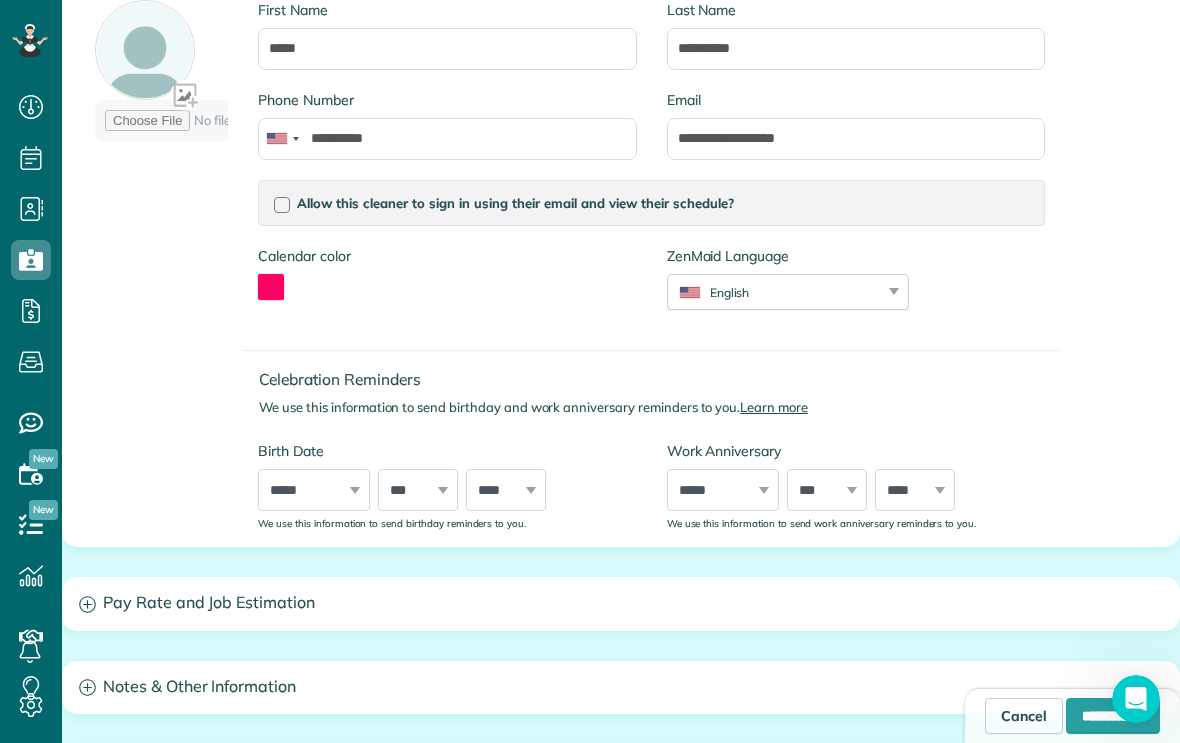 click on "English" at bounding box center [775, 292] 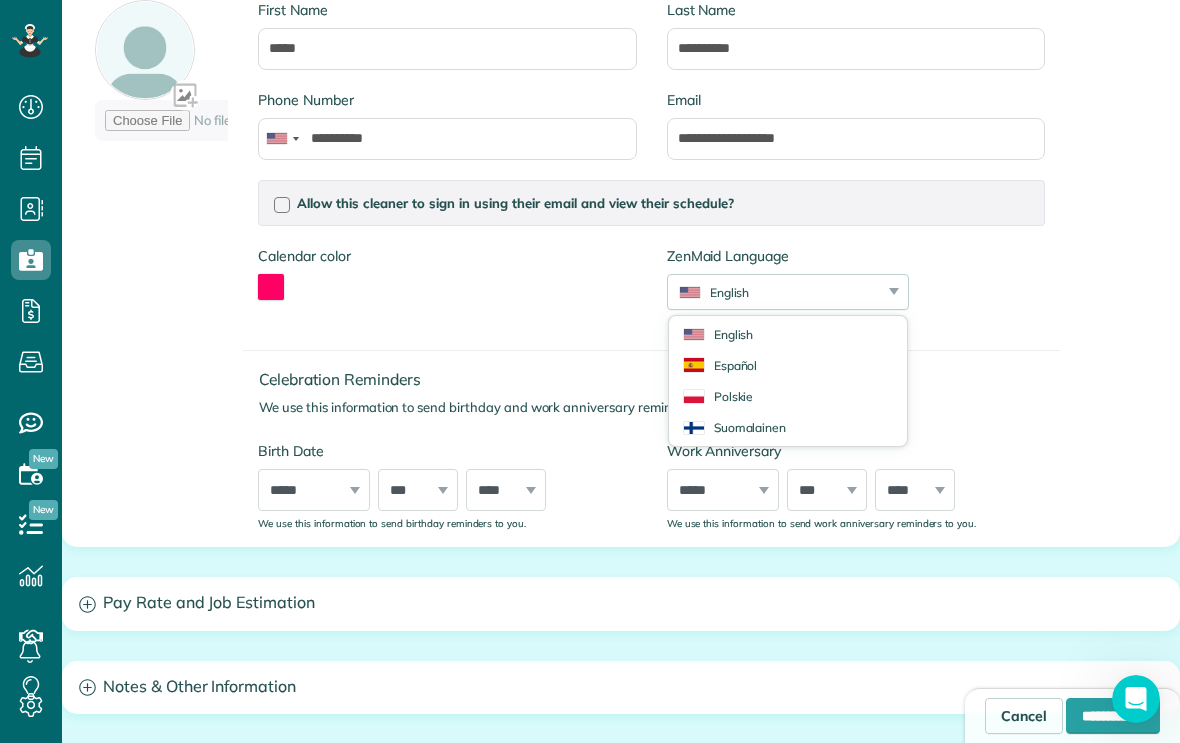 click on "Celebration Reminders
We use this information to send birthday and work anniversary reminders to you.
Learn more
Birth Date
*****
*******
********
*****
*****
***
****
****
******
*********
*******
********
********
***
*
*
*
*
*
*
*
*
*
**
**
**
**
**
**
**
**
**
**
**
**
**
**
**
**
**
**
**
**
**
**
****
****
****
****
****
****
****
****
****
****
****
****
****
****
****
****
****
****
****
****
****
****
****
****
****
****
****
****
****
****
****
****
****
****
****
****
****
****
****
****
****
****
****
****
****
****
****
****
****
****
****
****
****
****
****
****
****
****
****
****
****
****
****
****
****
****
****
****
****
****
****
****" at bounding box center (651, 430) 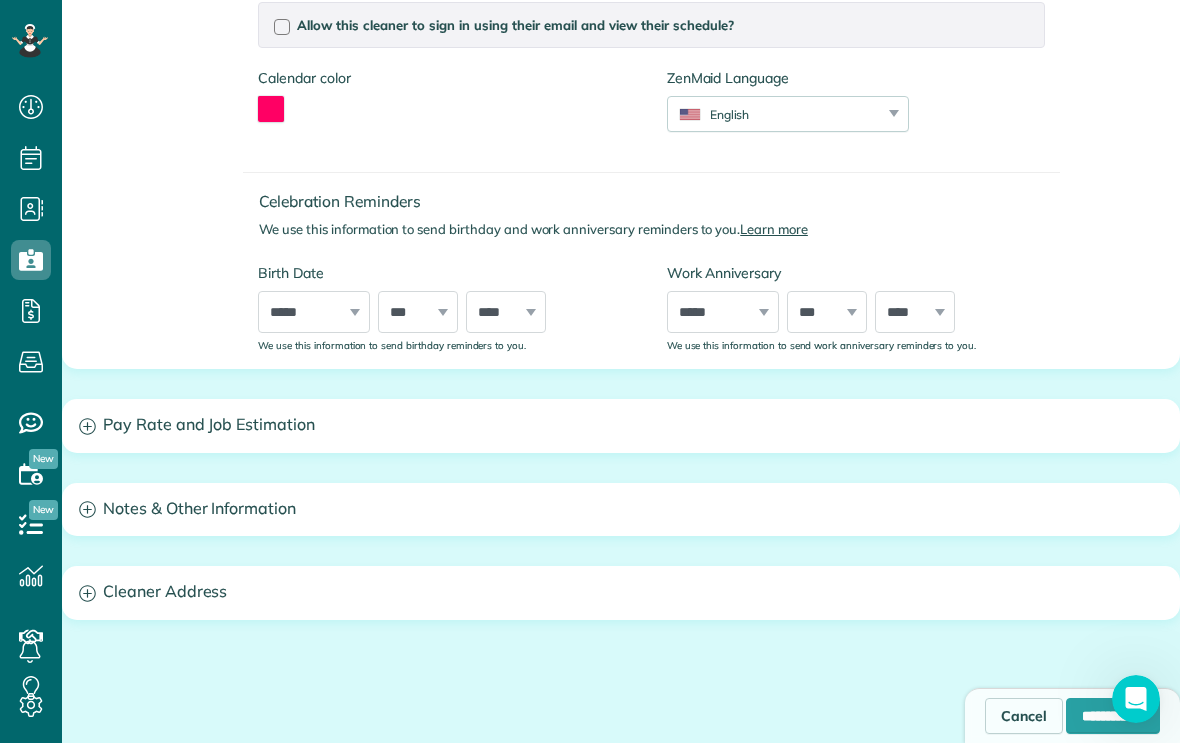 scroll, scrollTop: 549, scrollLeft: 0, axis: vertical 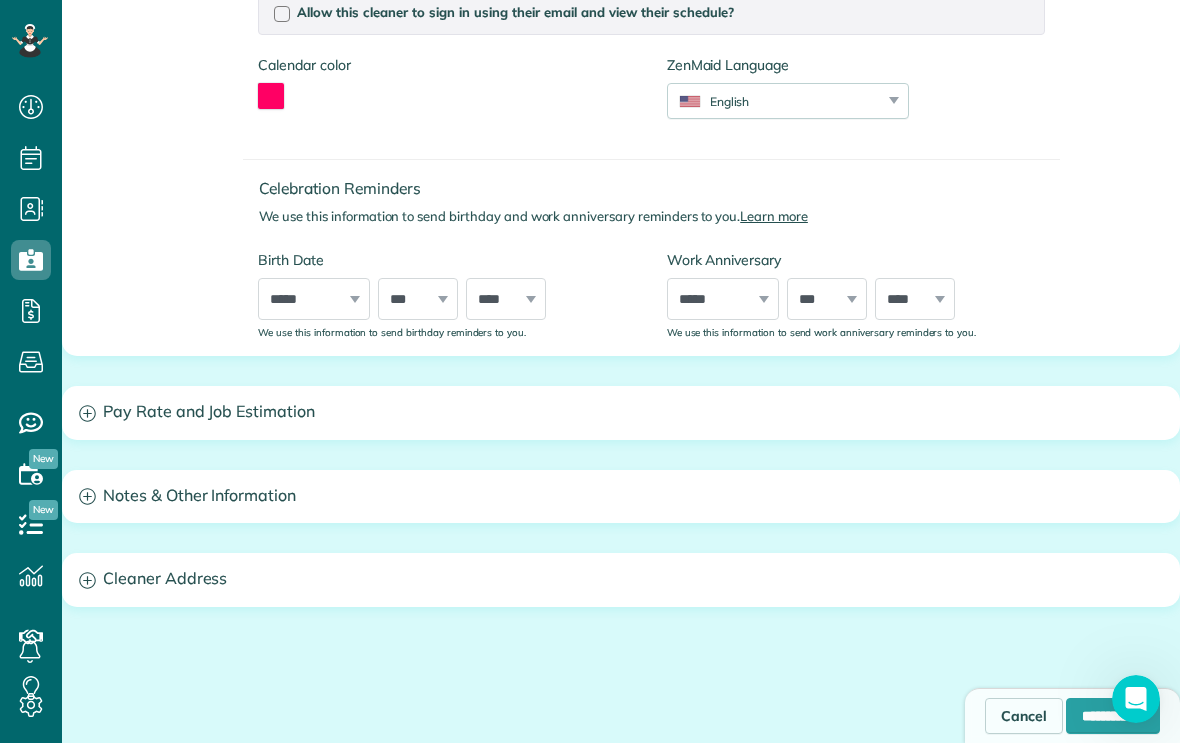 click on "Pay Rate and Job Estimation" at bounding box center (621, 412) 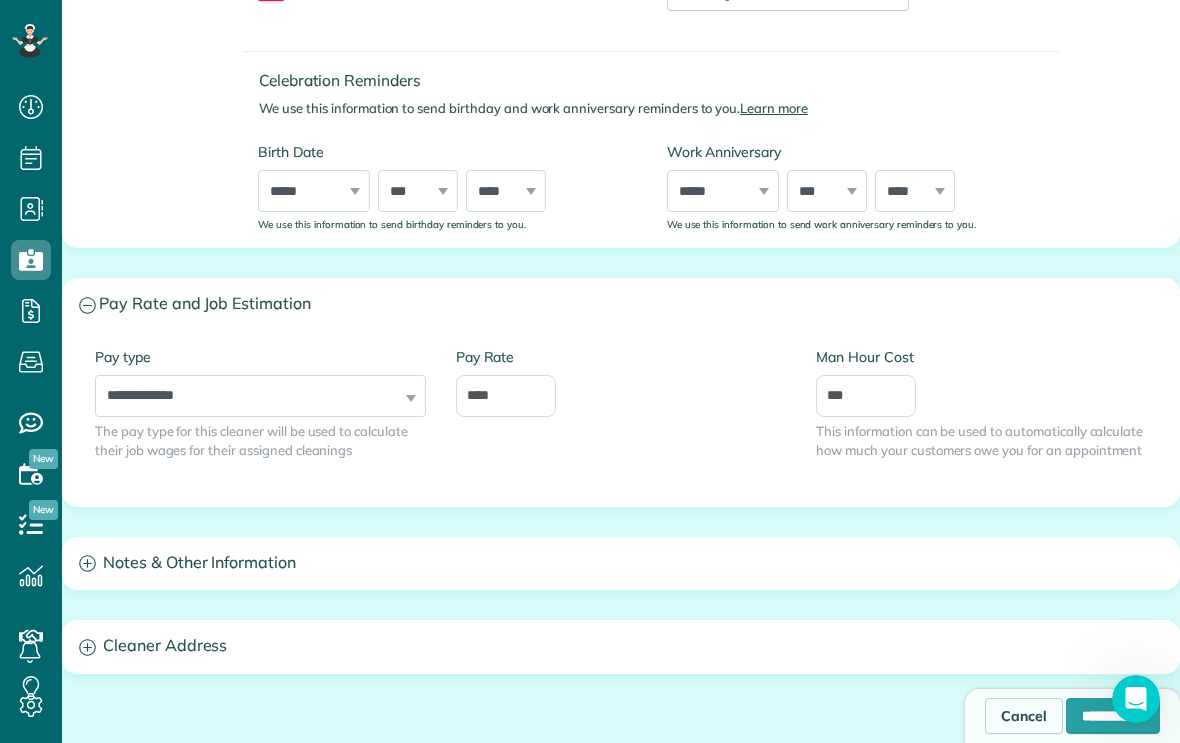 scroll, scrollTop: 660, scrollLeft: 0, axis: vertical 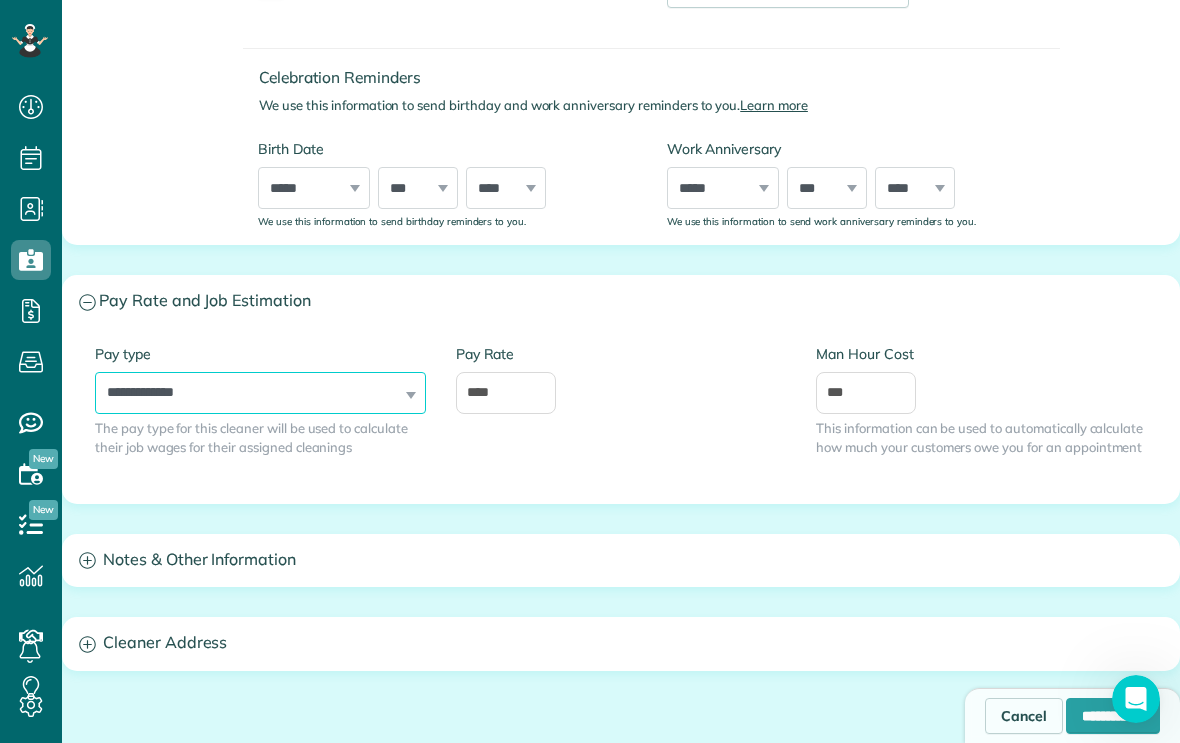 click on "**********" at bounding box center (260, 393) 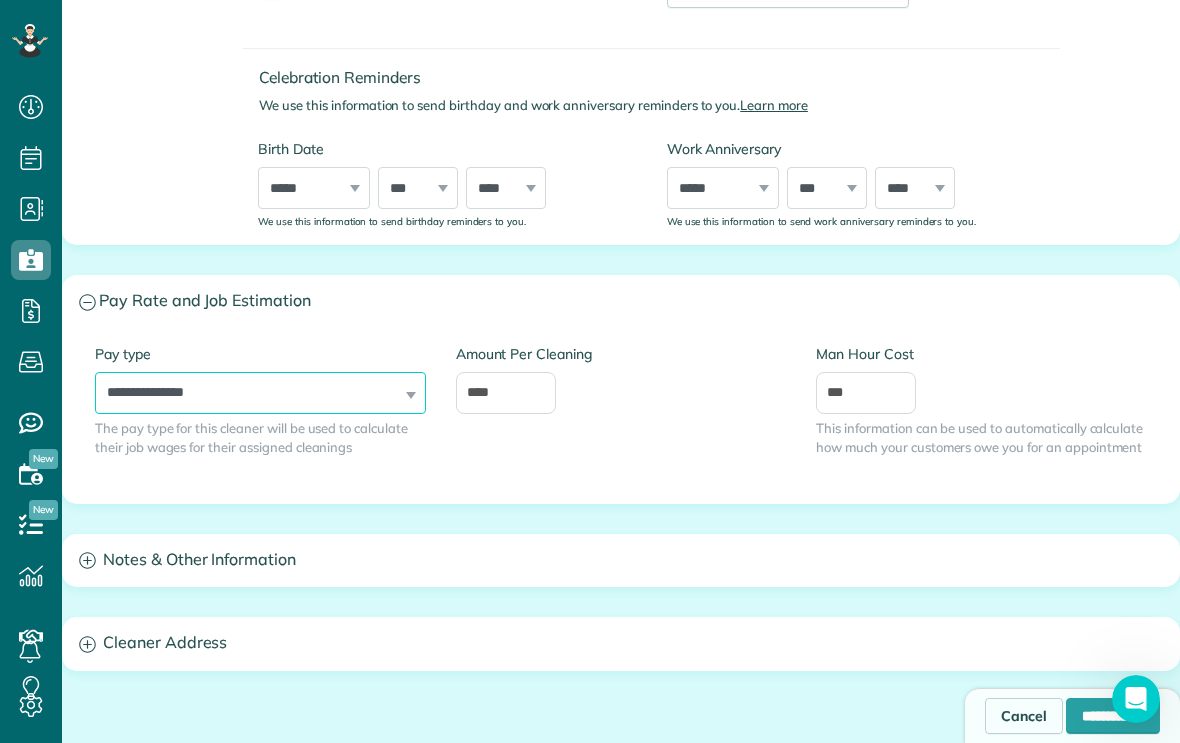 click on "**********" at bounding box center [260, 393] 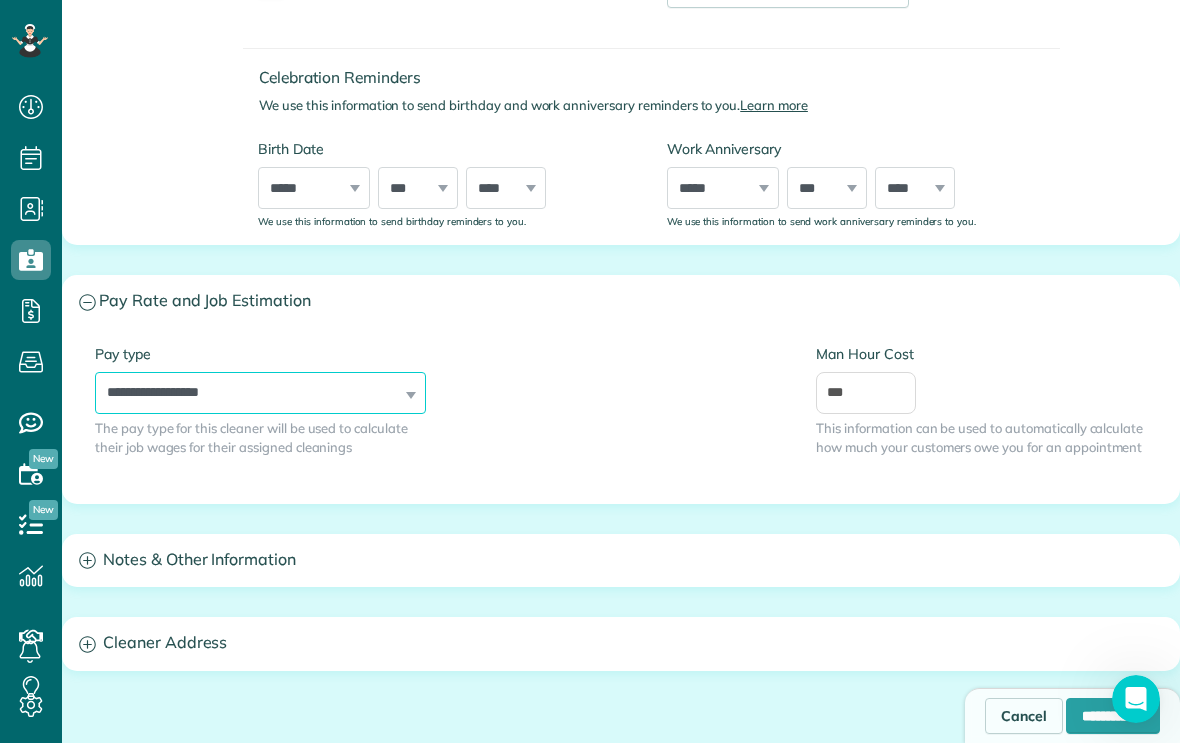 click on "**********" at bounding box center (260, 393) 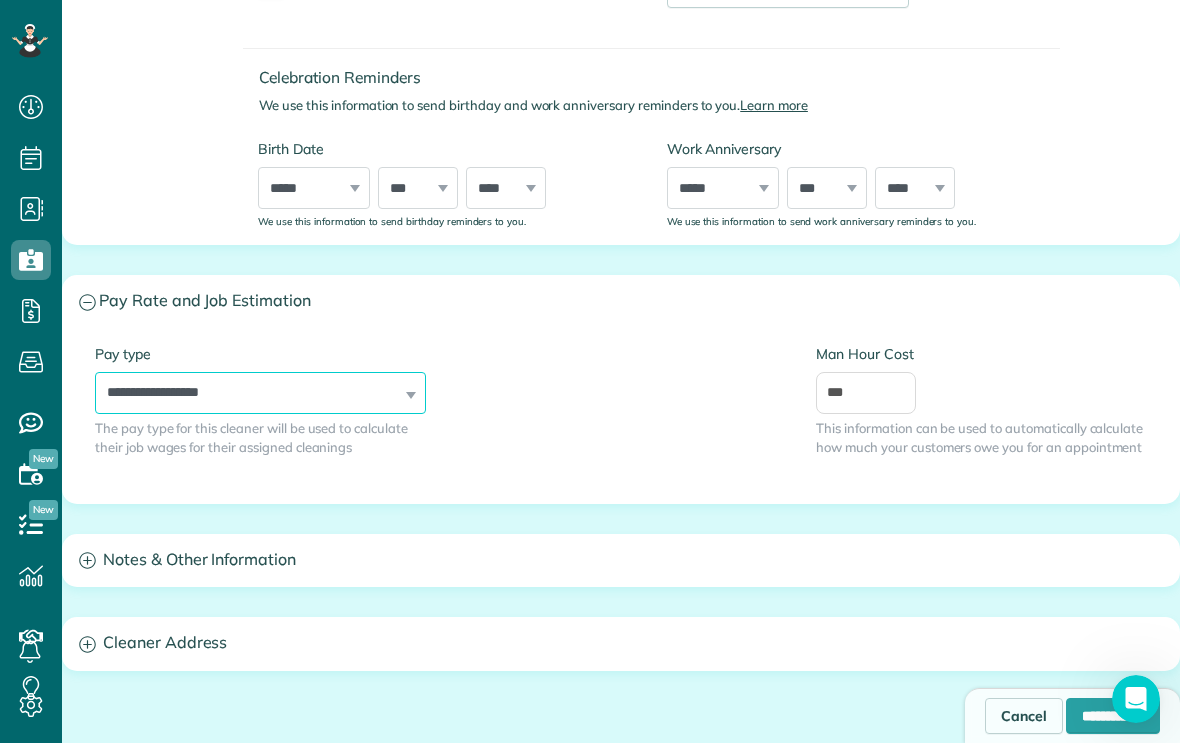 select on "**********" 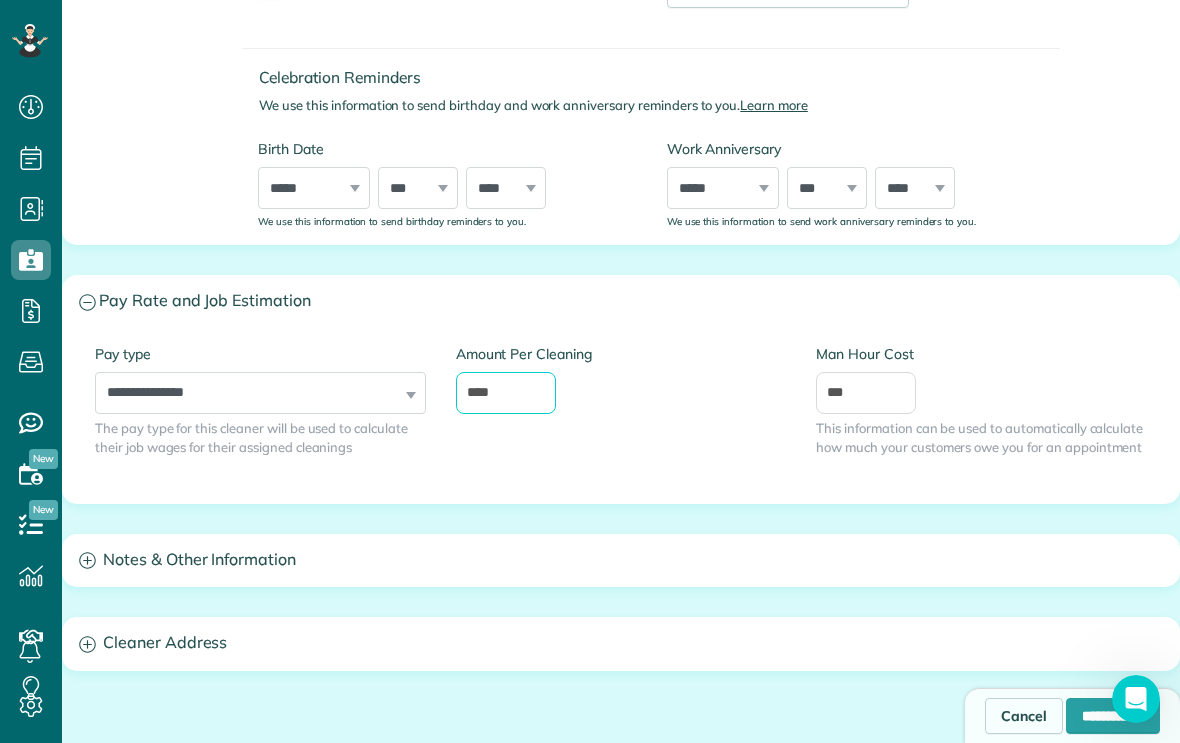 click on "****" at bounding box center (506, 393) 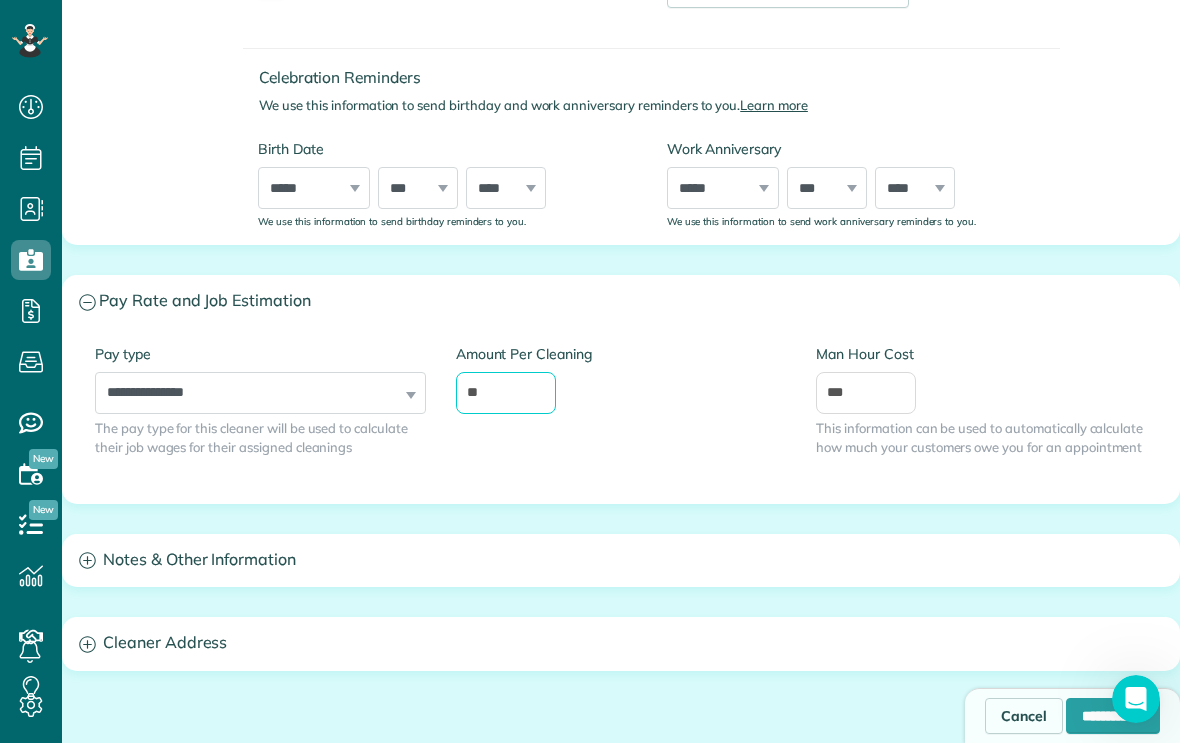 type on "*" 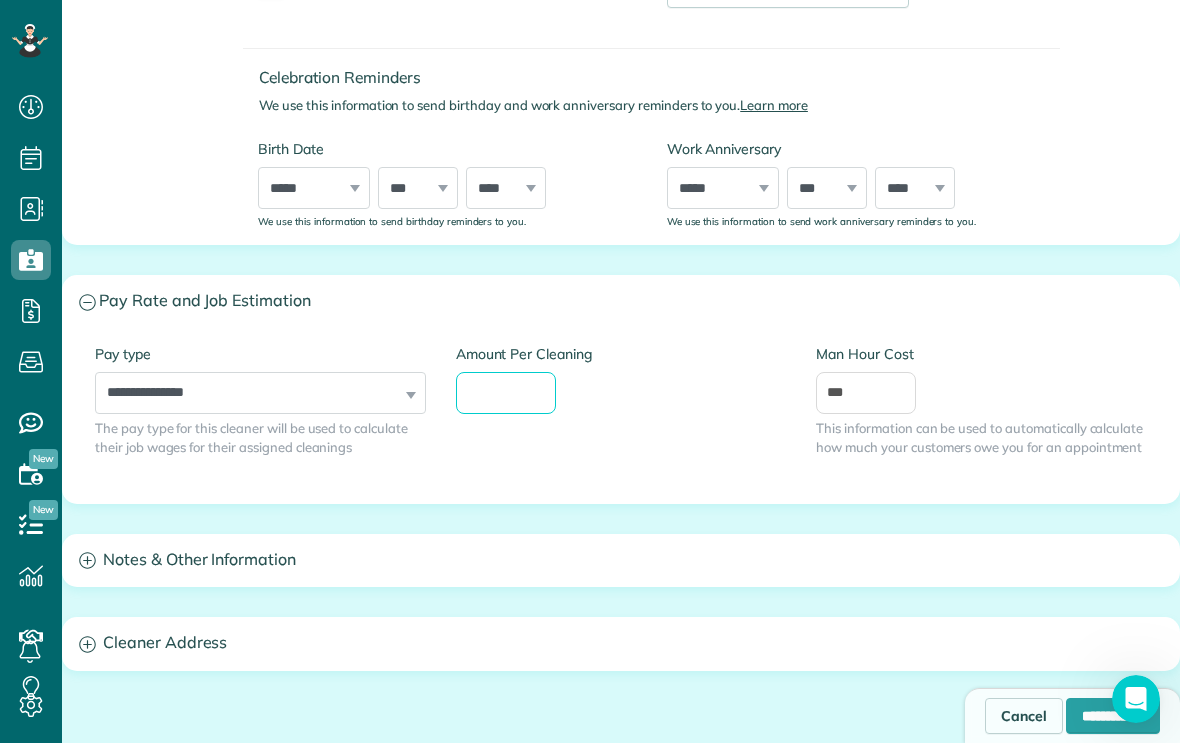 type on "*" 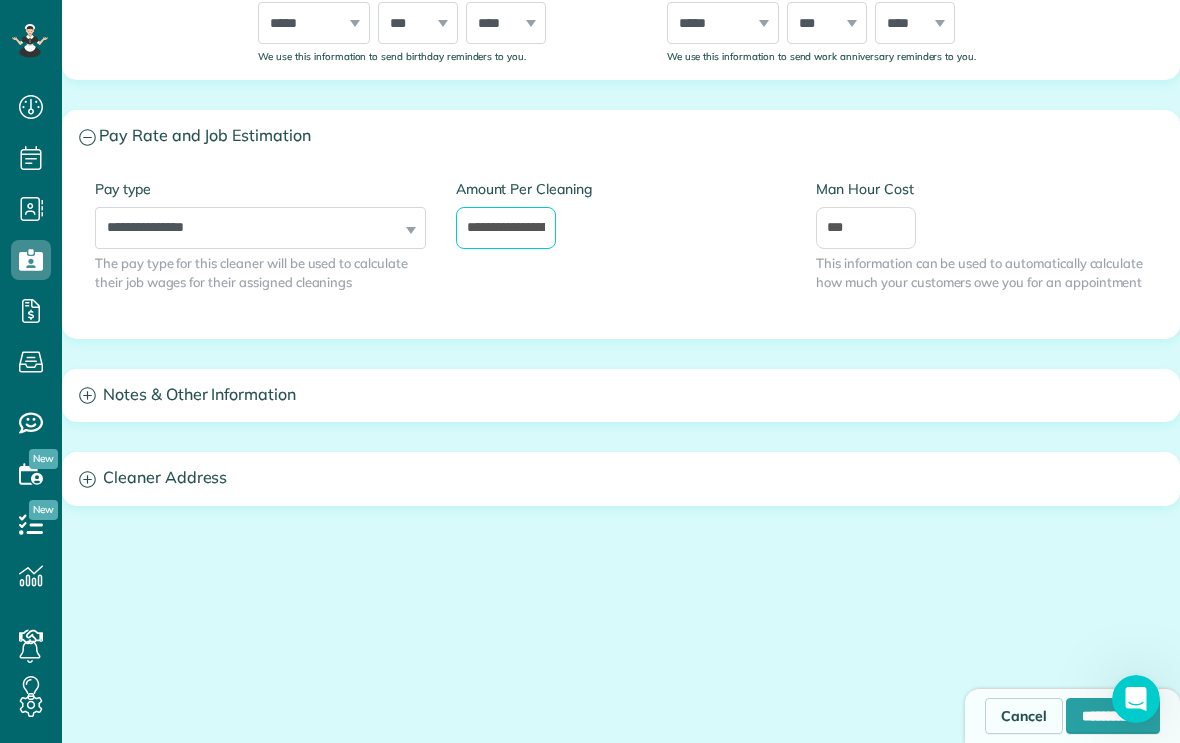 scroll, scrollTop: 823, scrollLeft: 0, axis: vertical 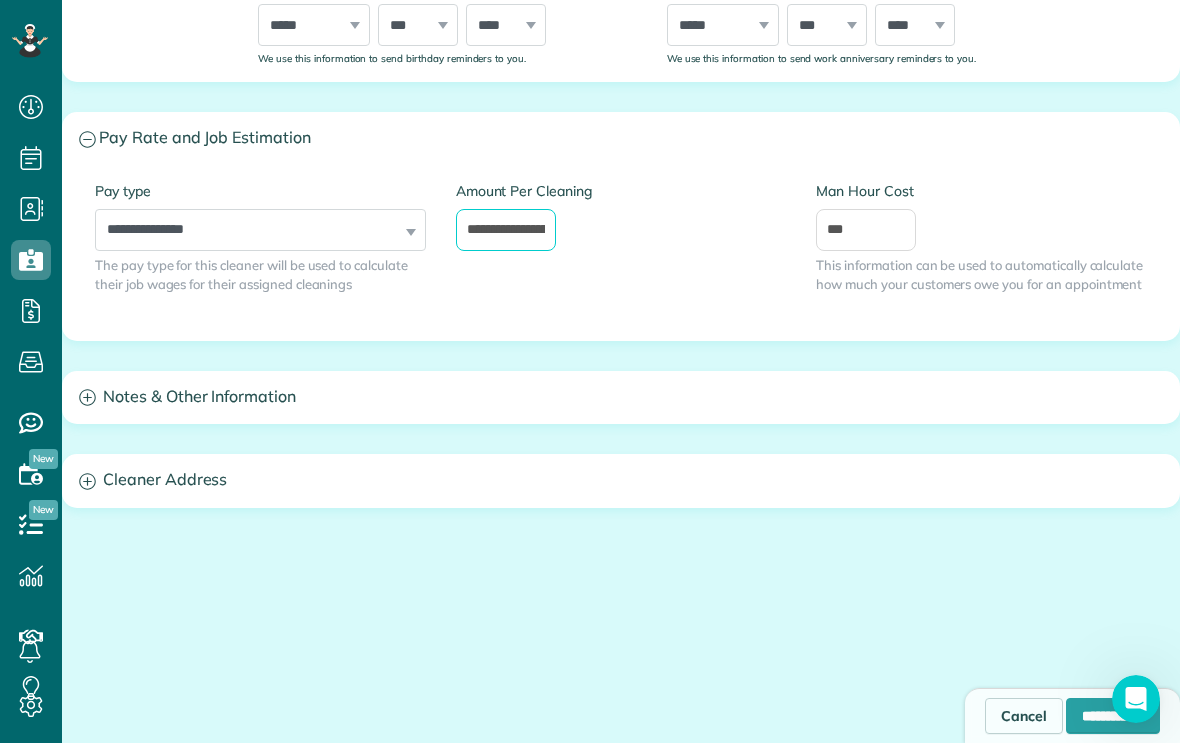 type on "**********" 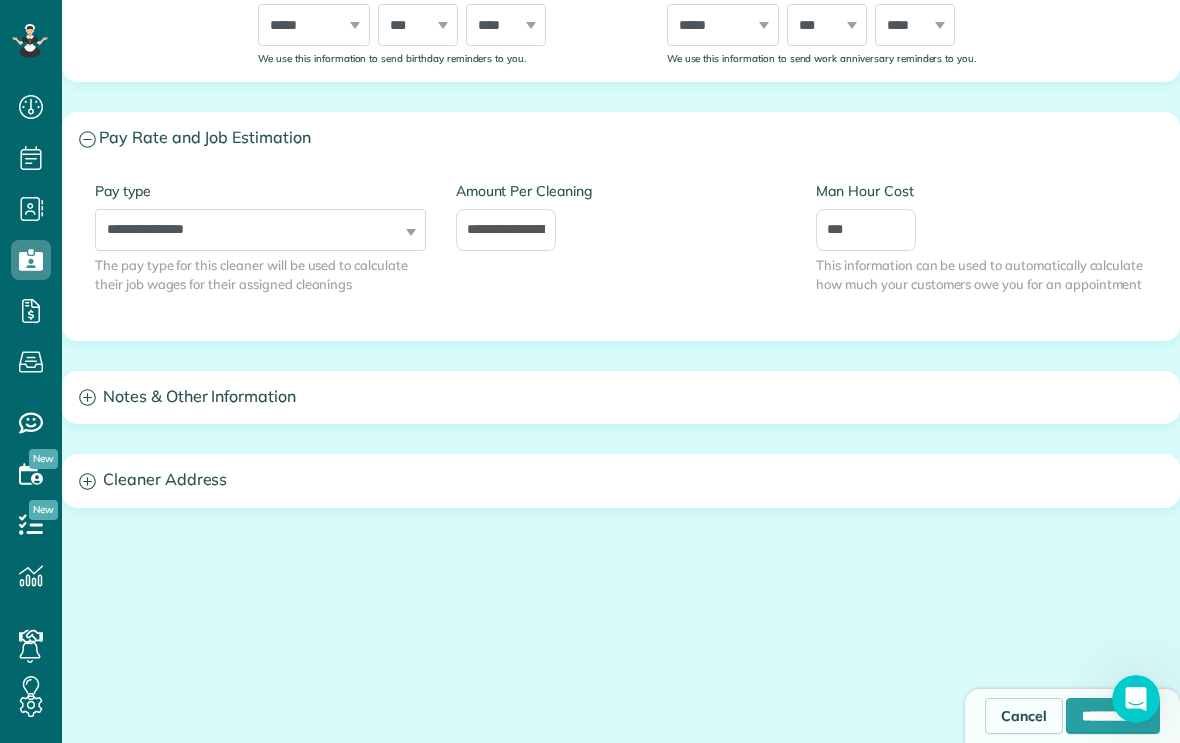 click on "Notes & Other Information" at bounding box center [621, 397] 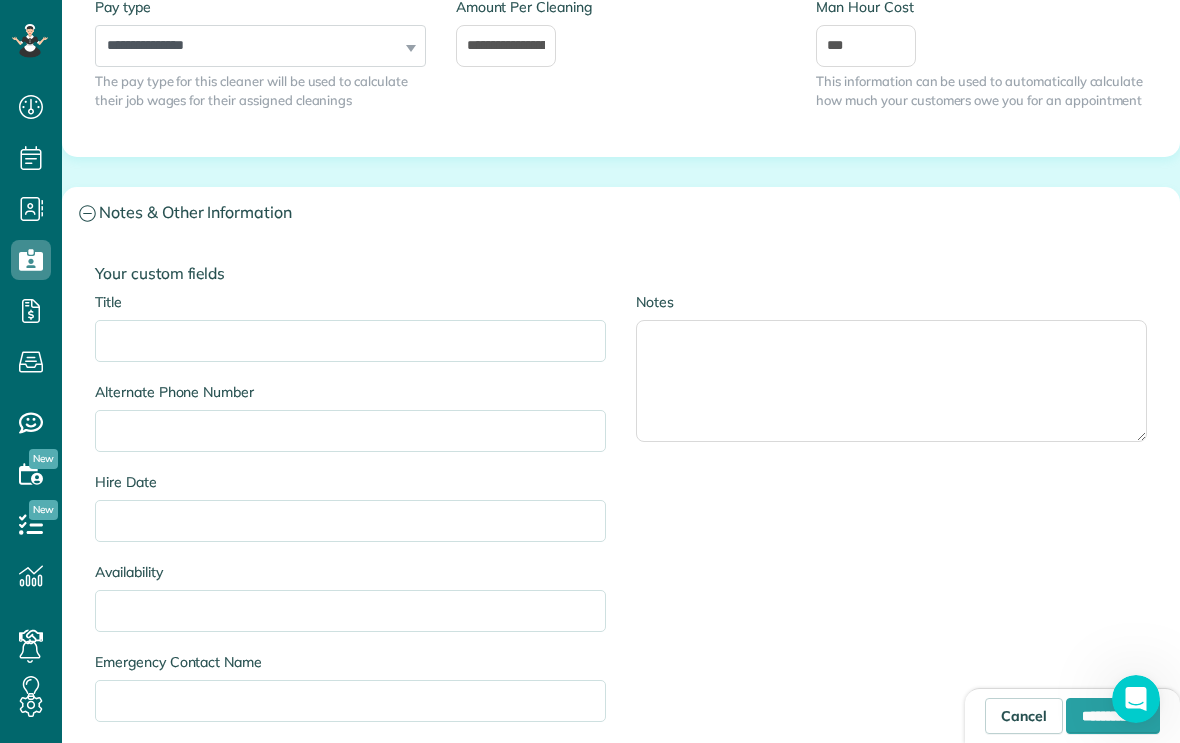 scroll, scrollTop: 1032, scrollLeft: 0, axis: vertical 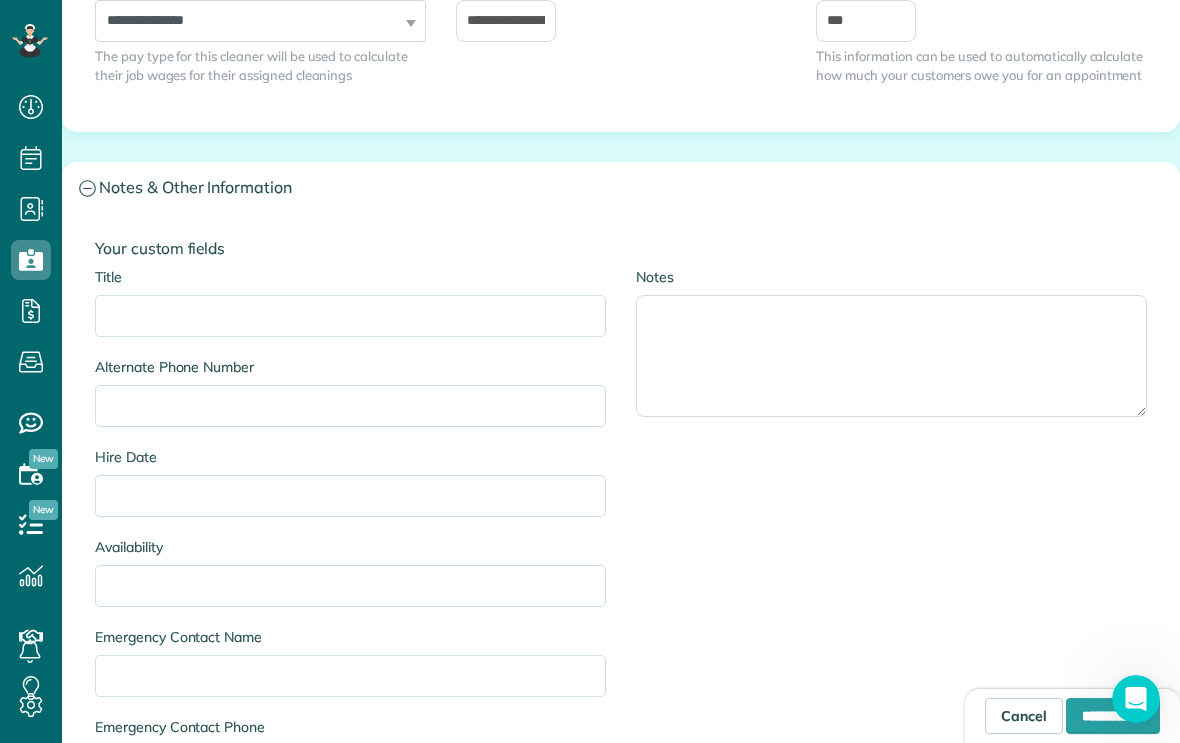 click on "Cancel" at bounding box center (1024, 716) 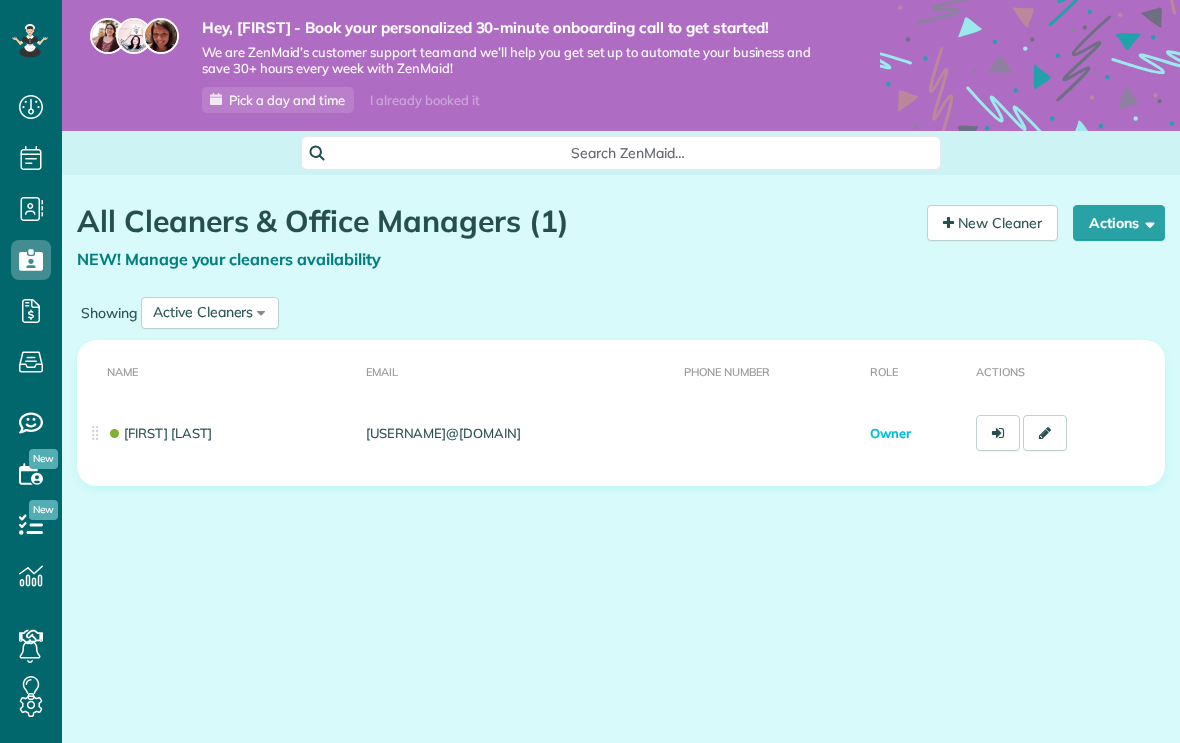 scroll, scrollTop: 0, scrollLeft: 0, axis: both 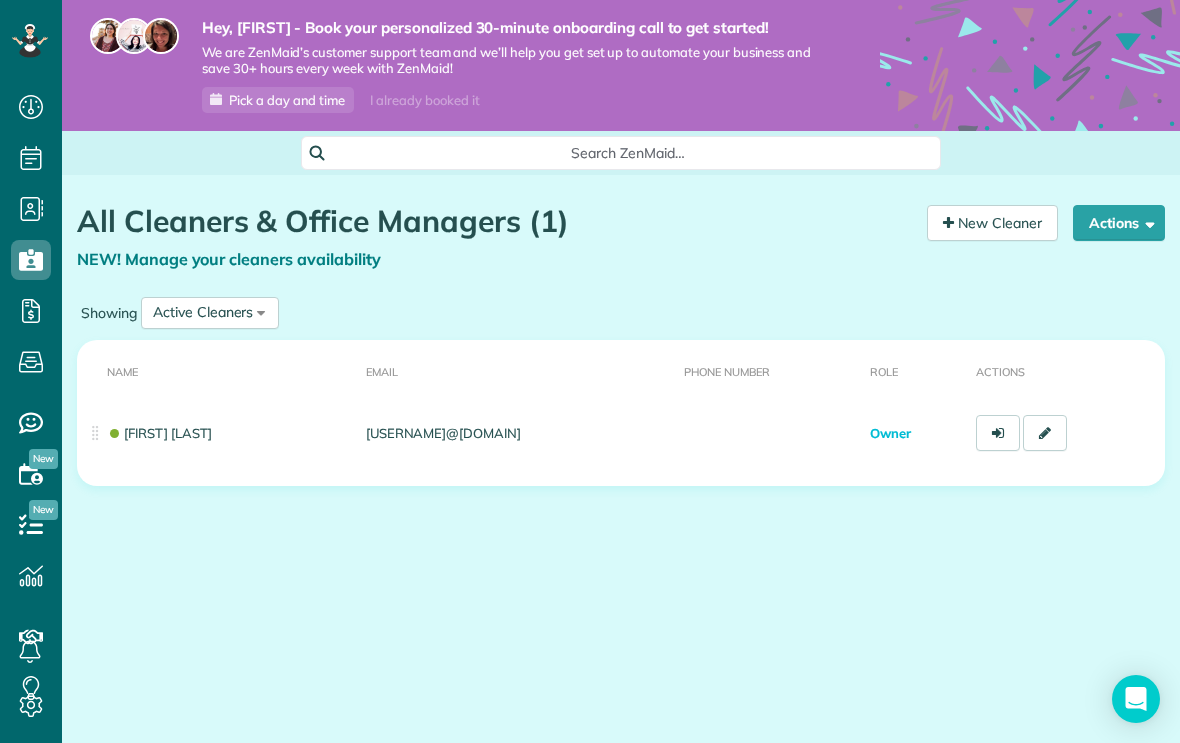 click at bounding box center [1045, 433] 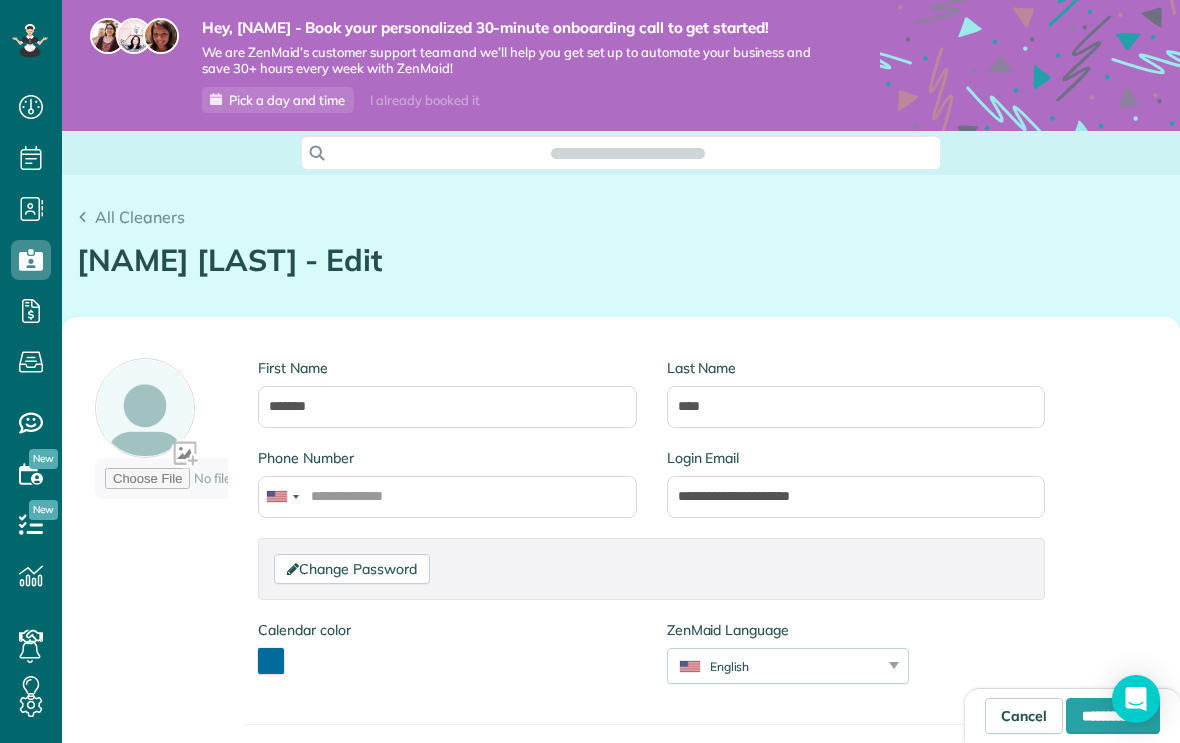 scroll, scrollTop: 0, scrollLeft: 0, axis: both 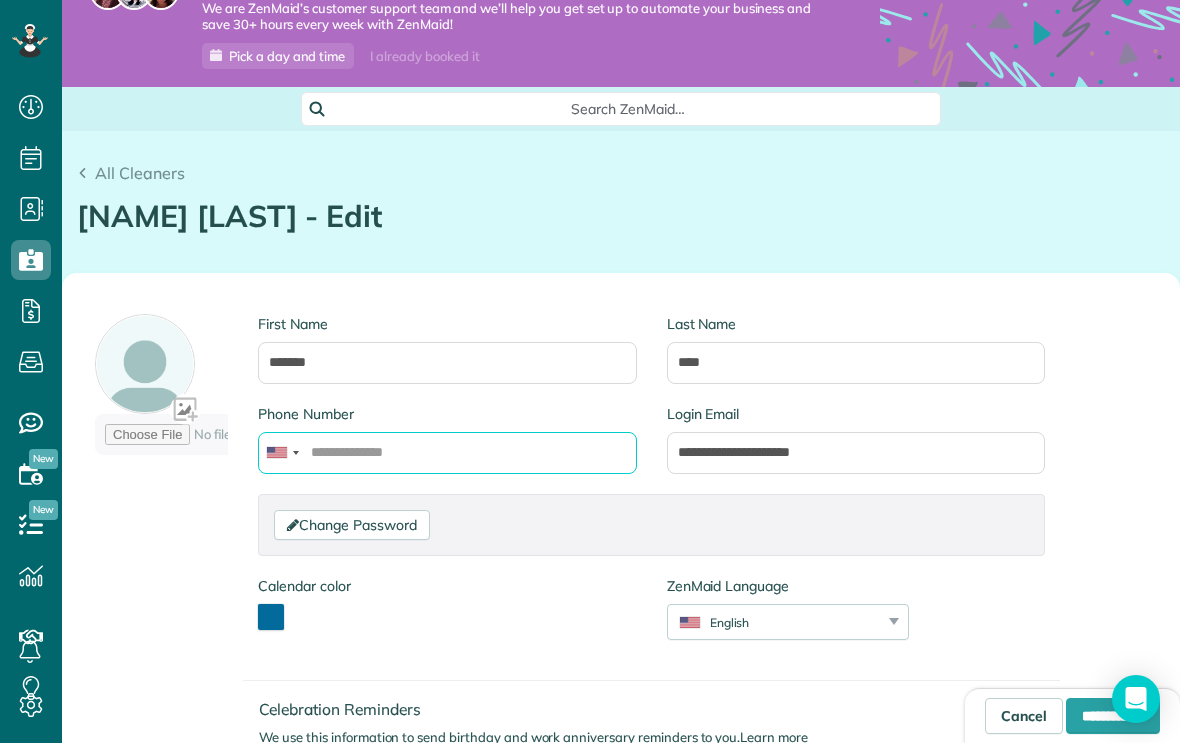 click on "Phone Number" at bounding box center [447, 453] 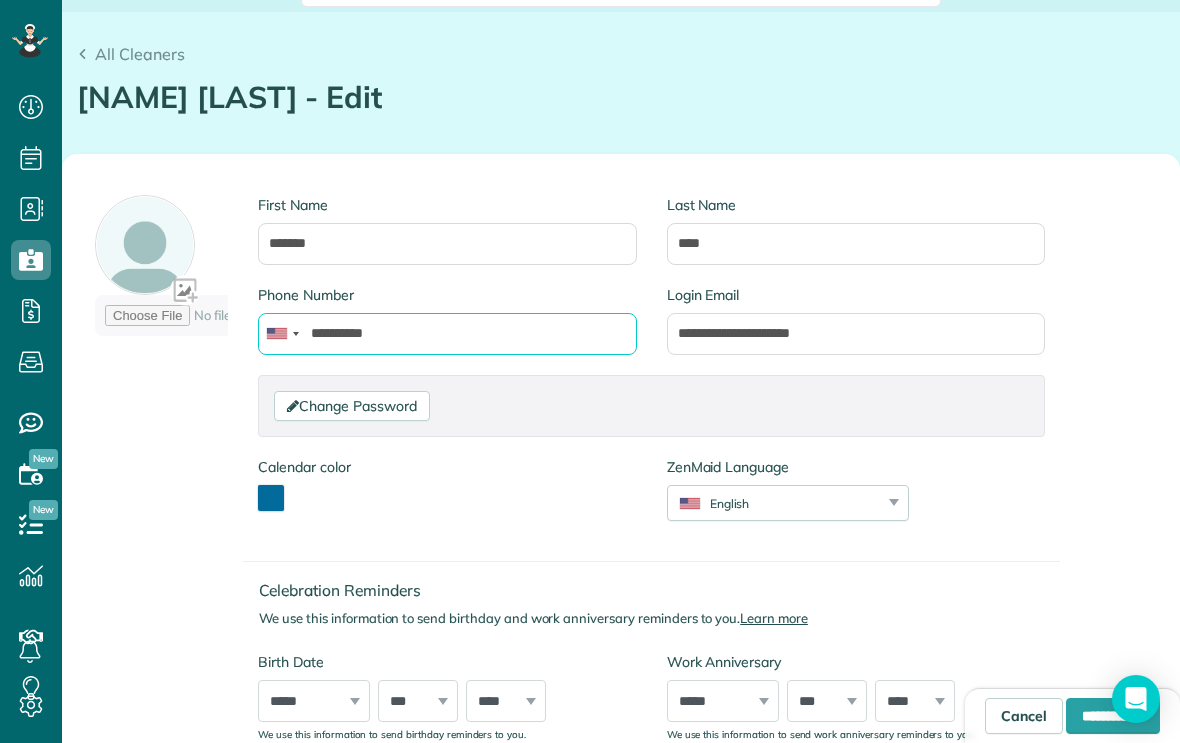 scroll, scrollTop: 167, scrollLeft: 0, axis: vertical 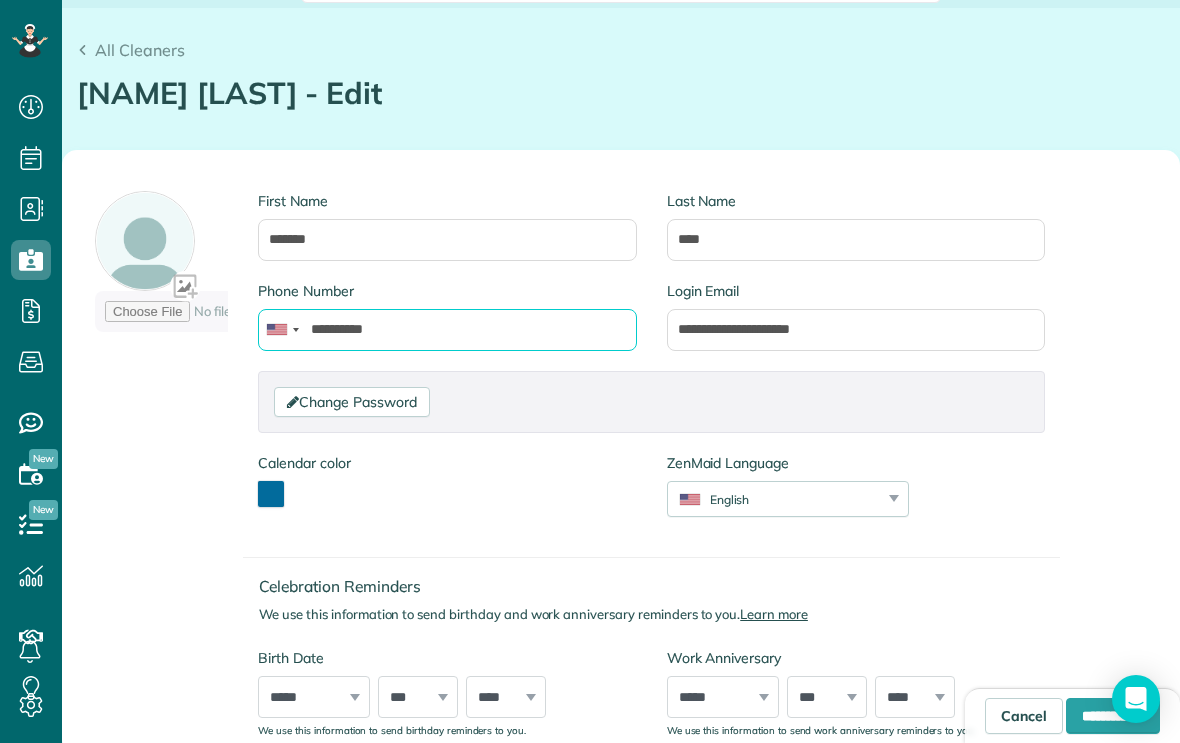 type on "**********" 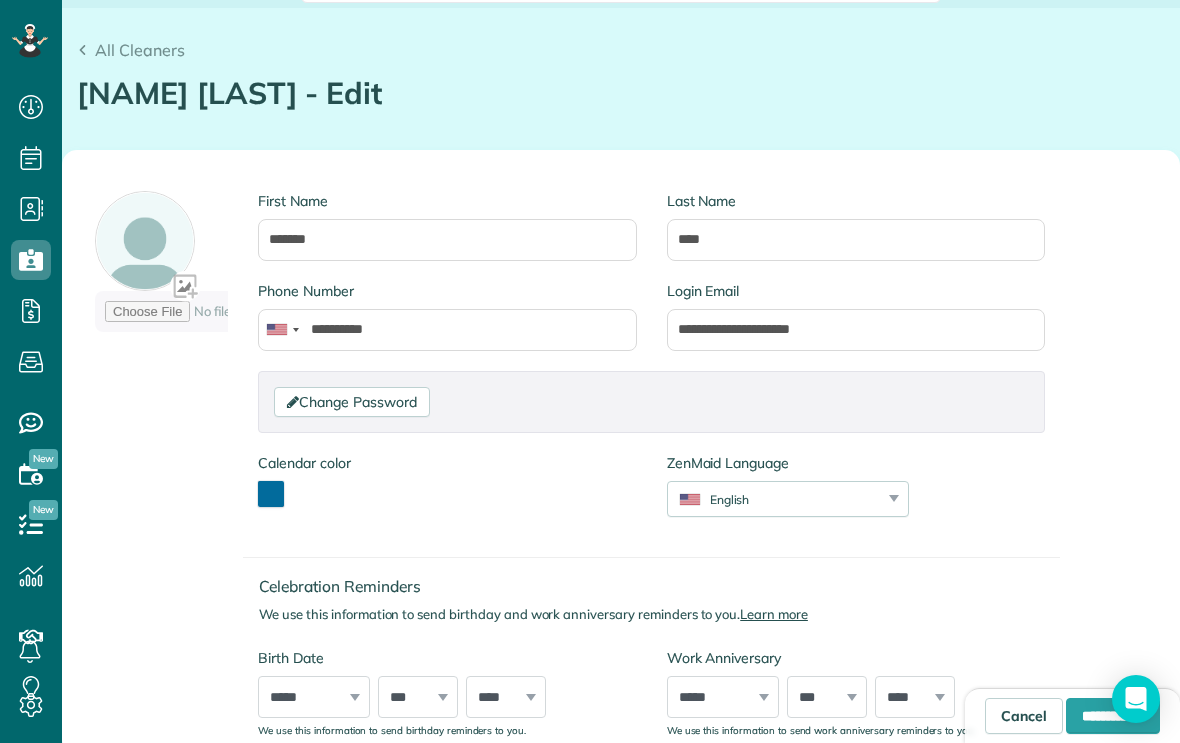 click on "Login Email" at bounding box center [856, 291] 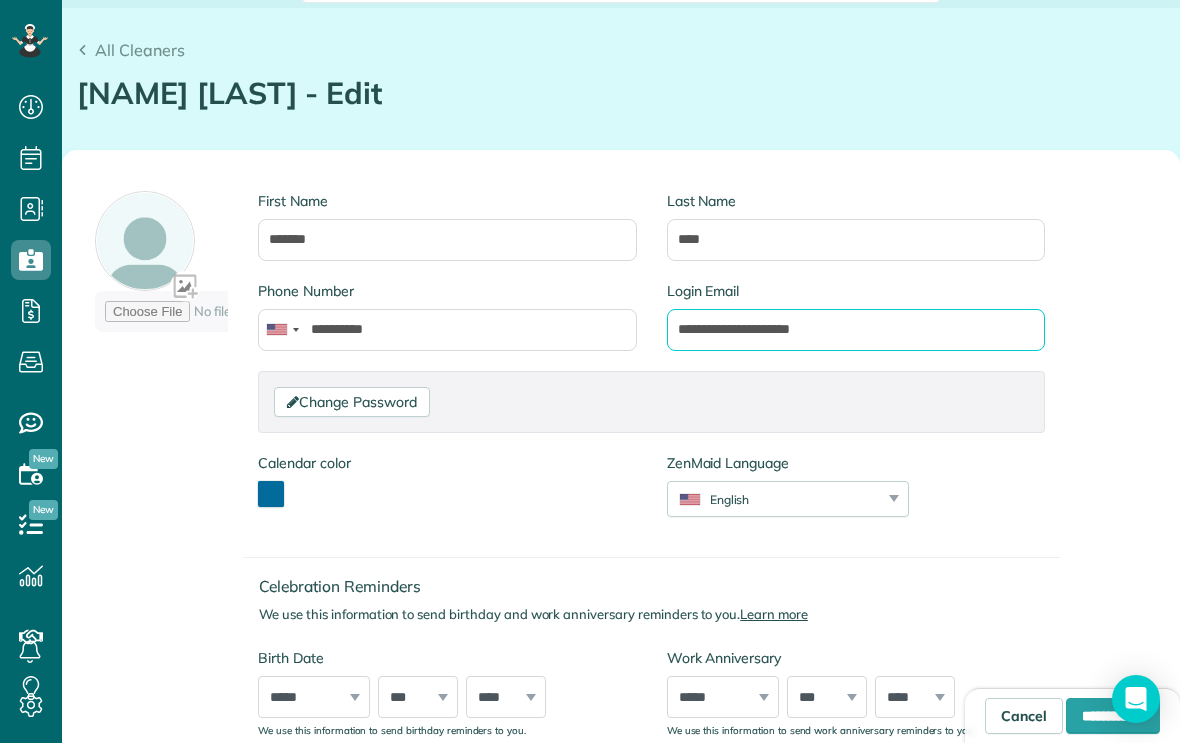 click on "**********" at bounding box center (856, 330) 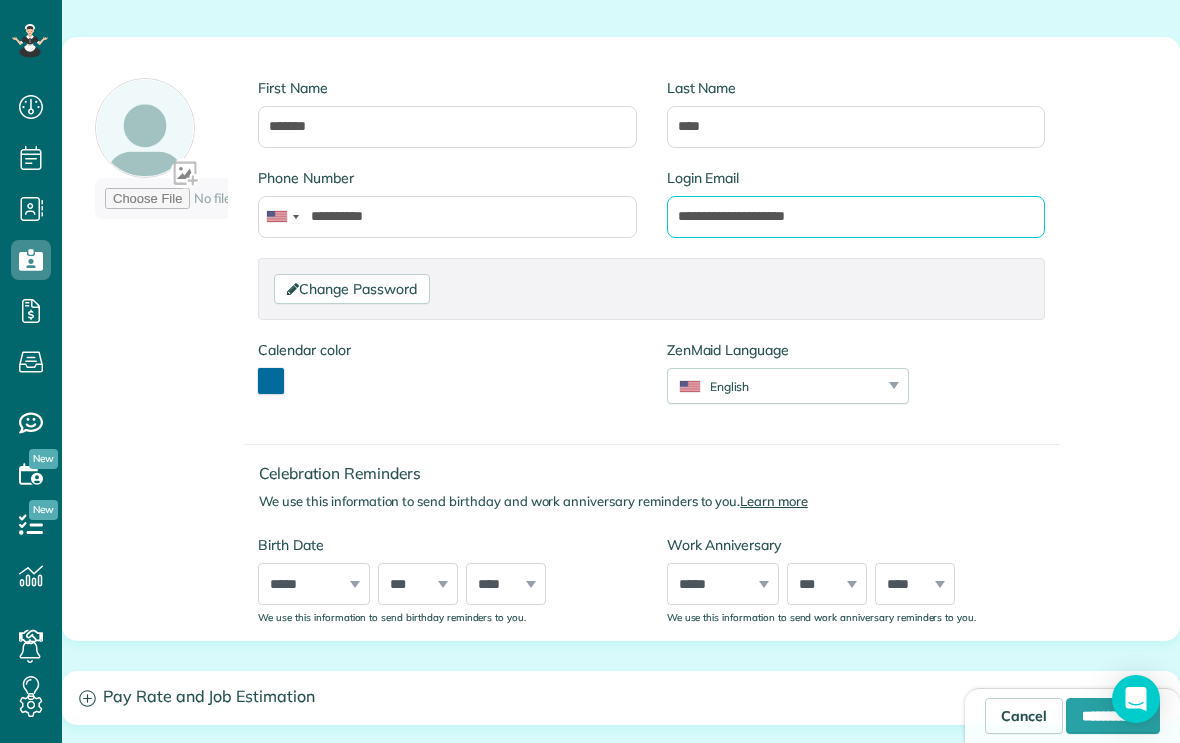 scroll, scrollTop: 273, scrollLeft: 0, axis: vertical 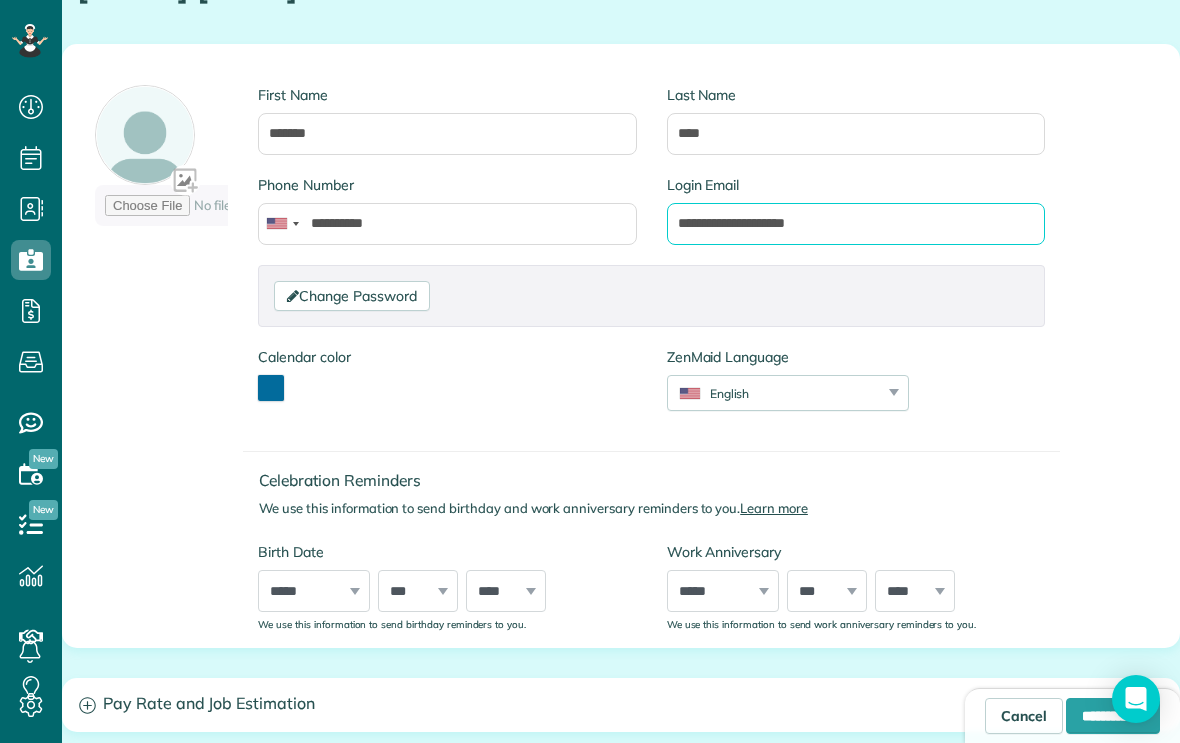 type on "**********" 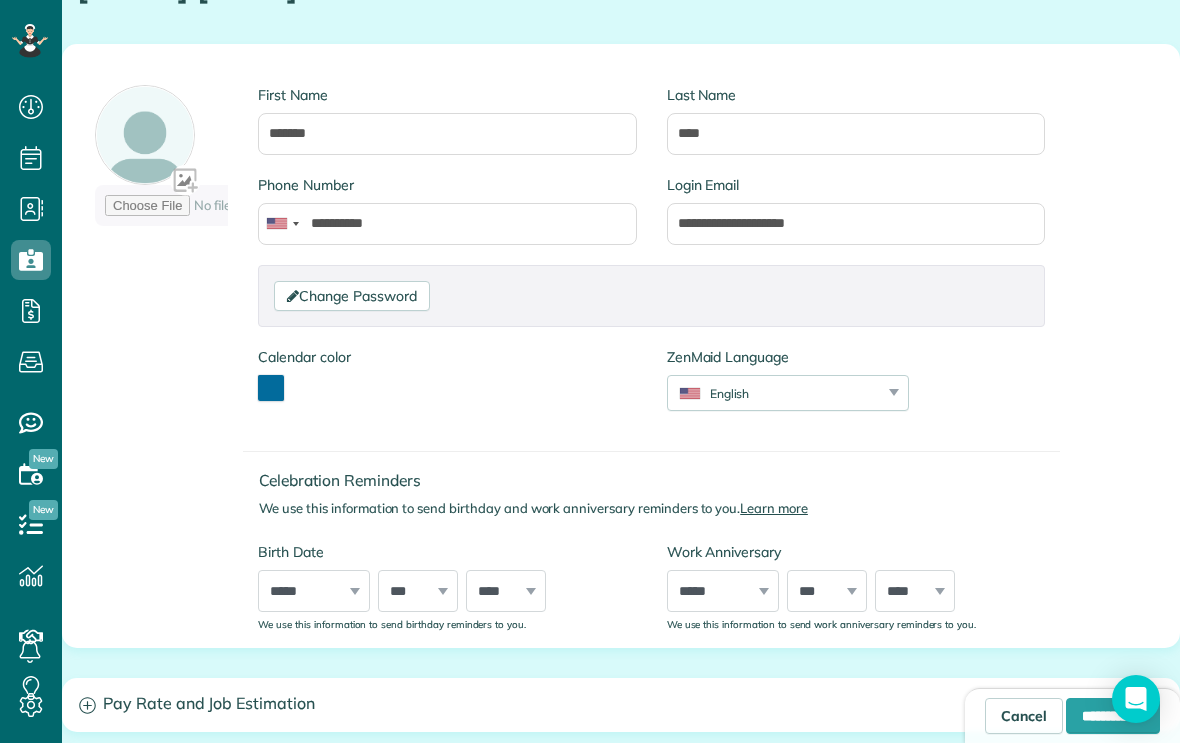 click at bounding box center (271, 388) 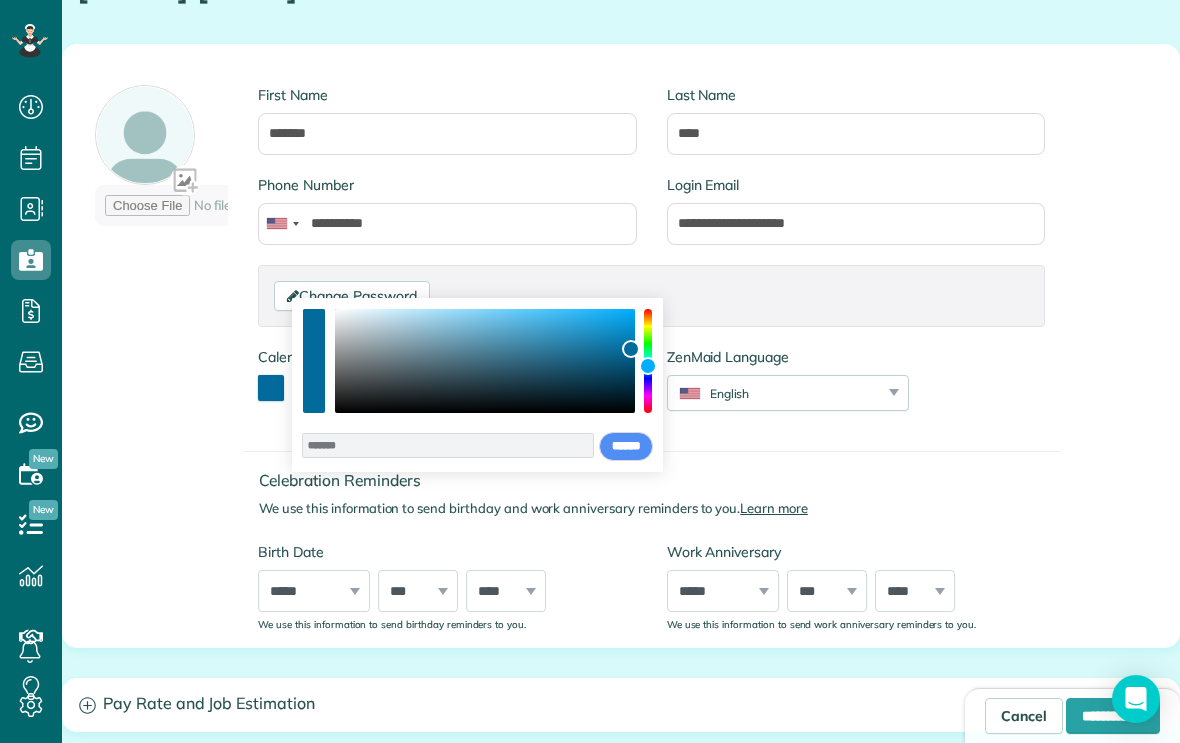 click on "Change Password
Password
Password Confirmation
Password Password should contain letters and numbers only and be at least 8 characters long
Password Confirmation" at bounding box center [651, 296] 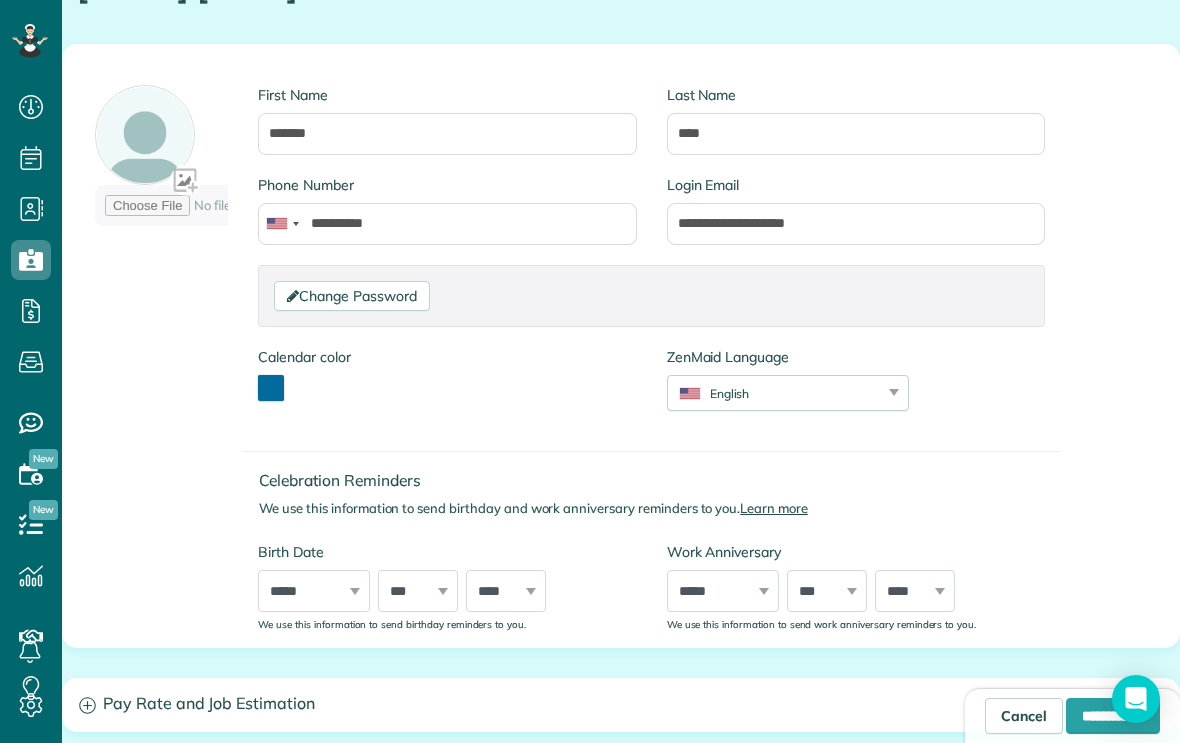 click at bounding box center [271, 388] 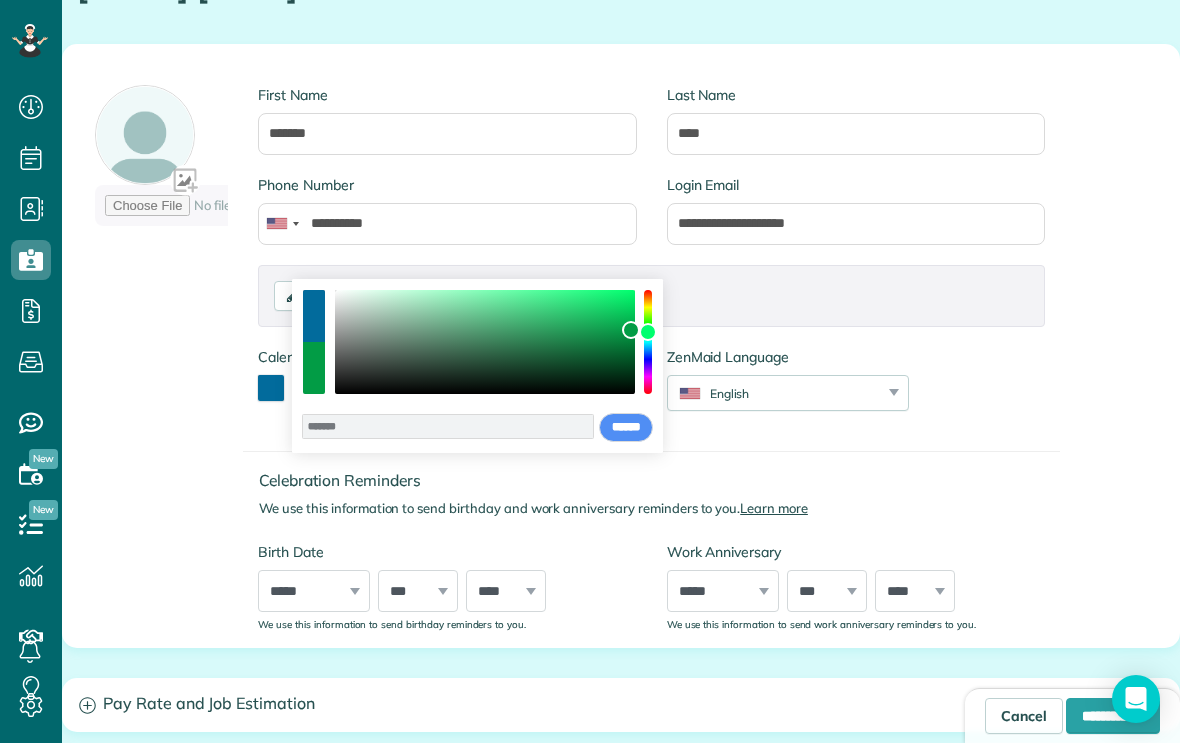 scroll, scrollTop: 0, scrollLeft: 0, axis: both 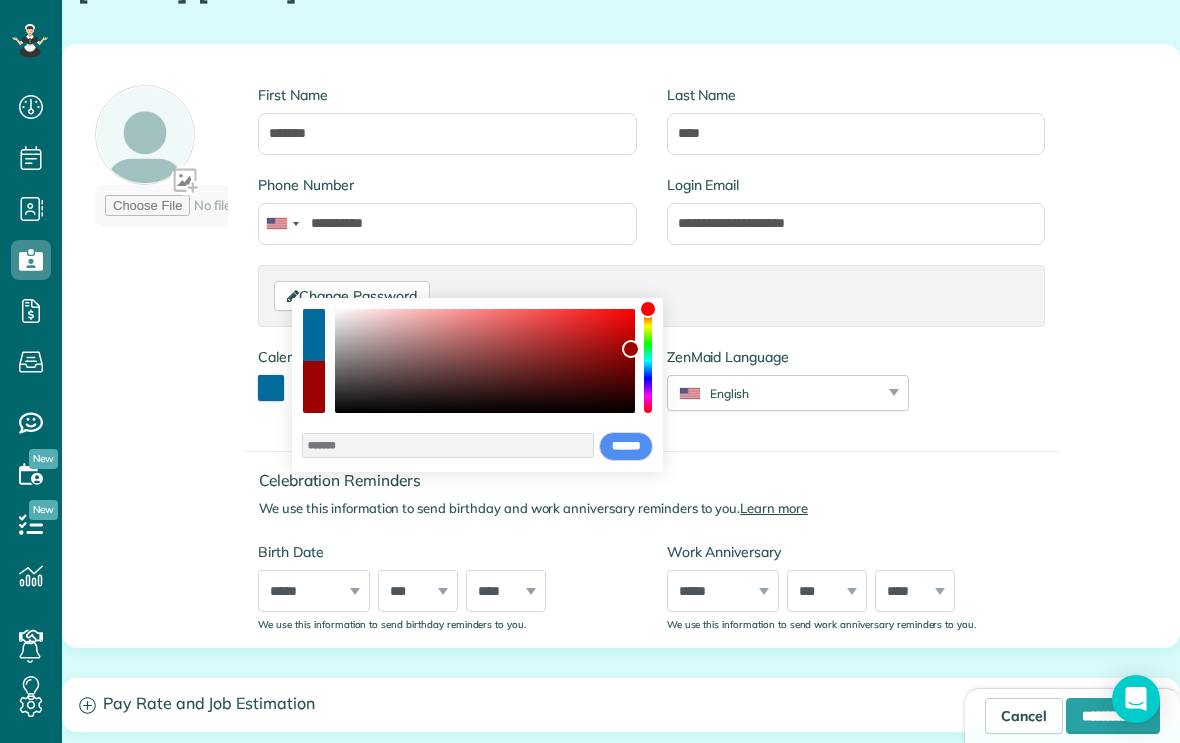 type on "*******" 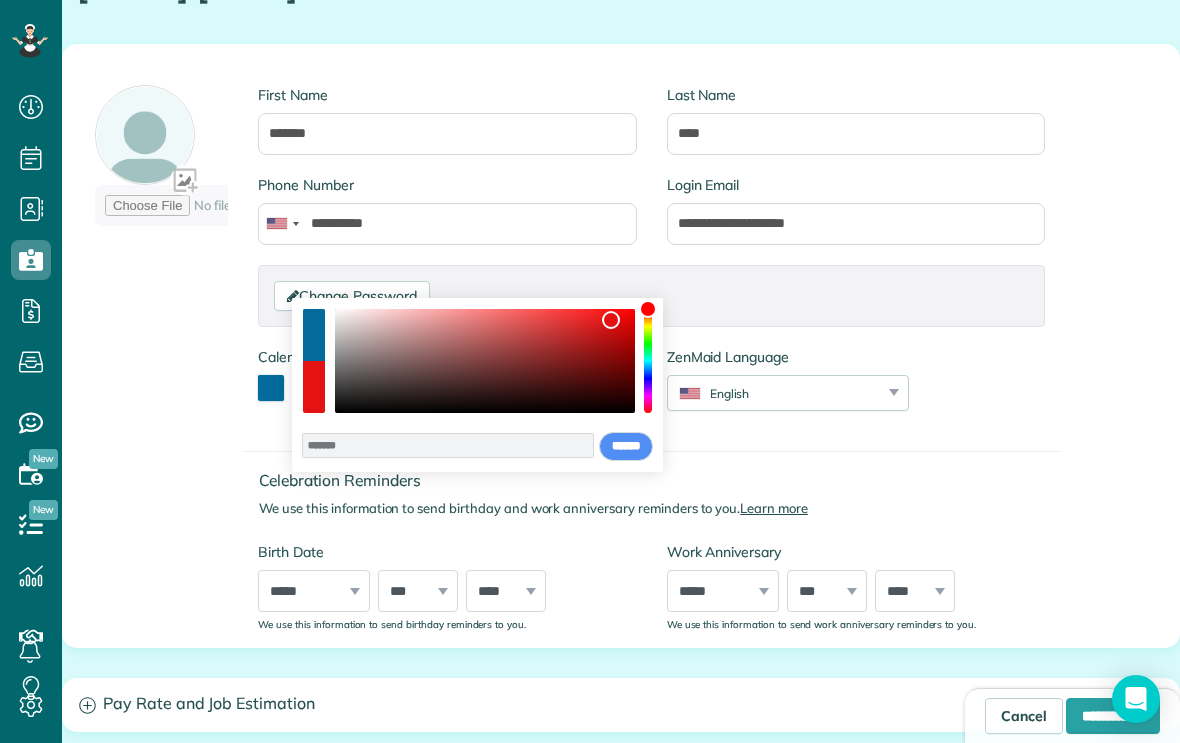 click on "******" at bounding box center (626, 447) 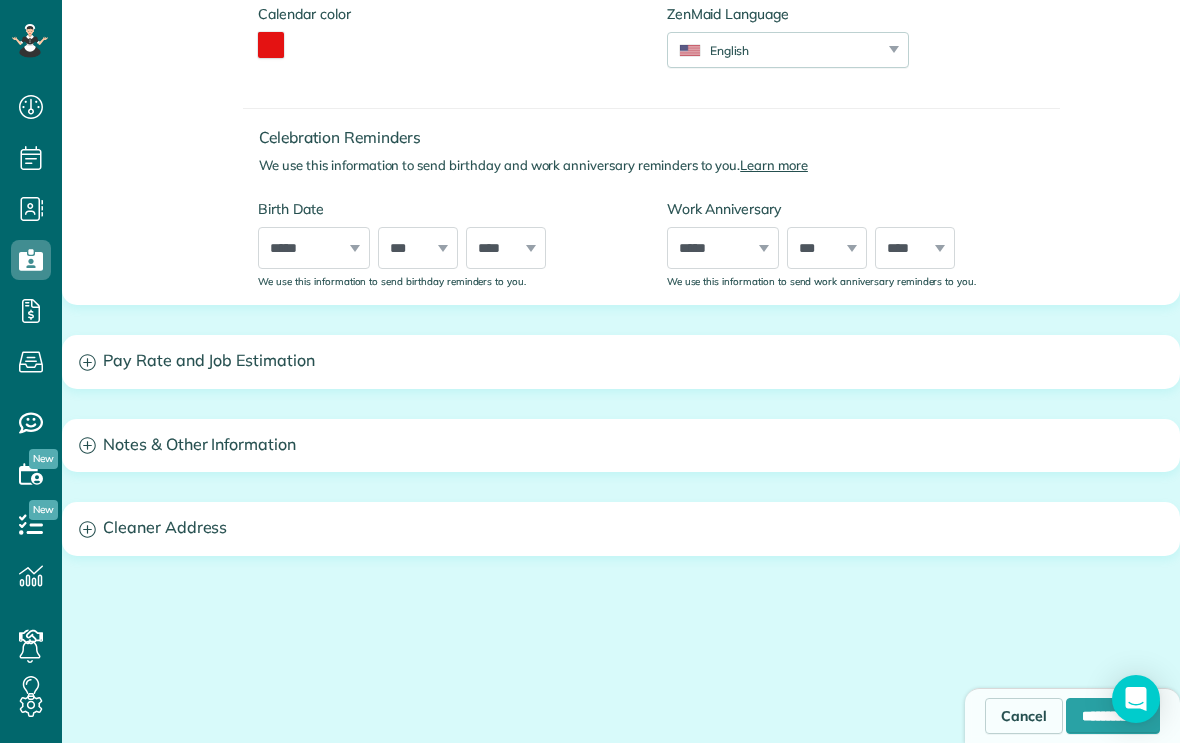scroll, scrollTop: 617, scrollLeft: 0, axis: vertical 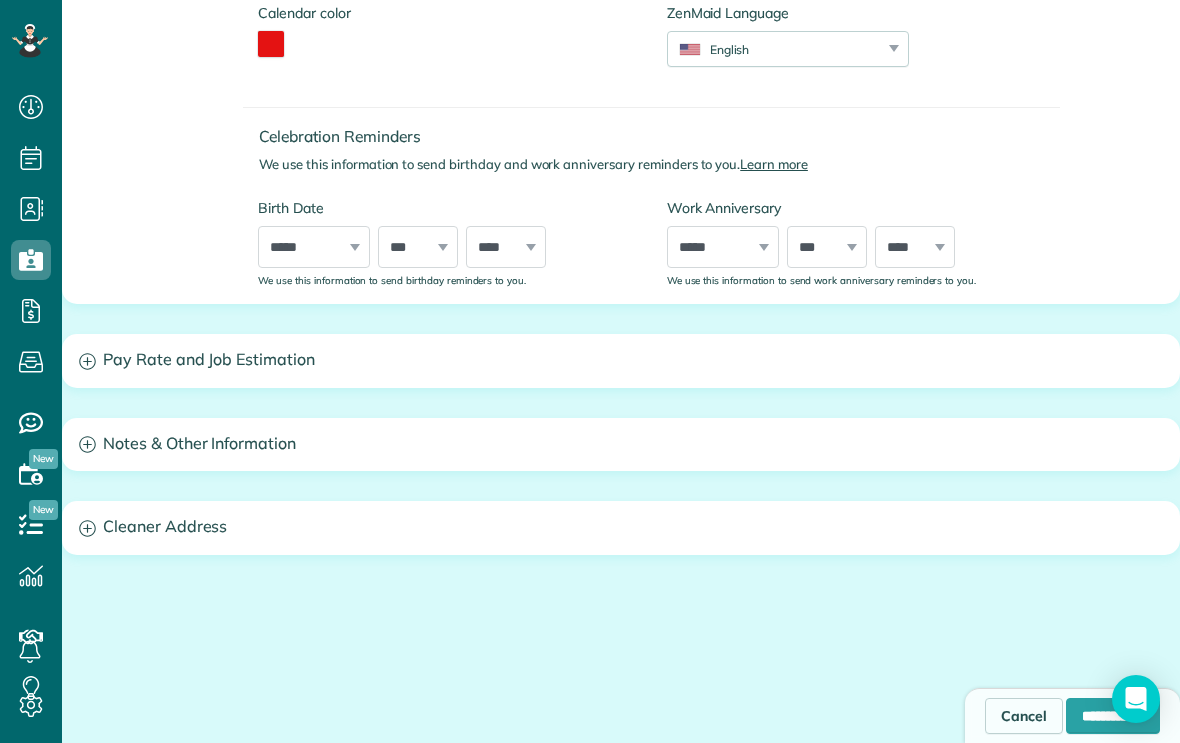 click on "Pay Rate and Job Estimation" at bounding box center (621, 360) 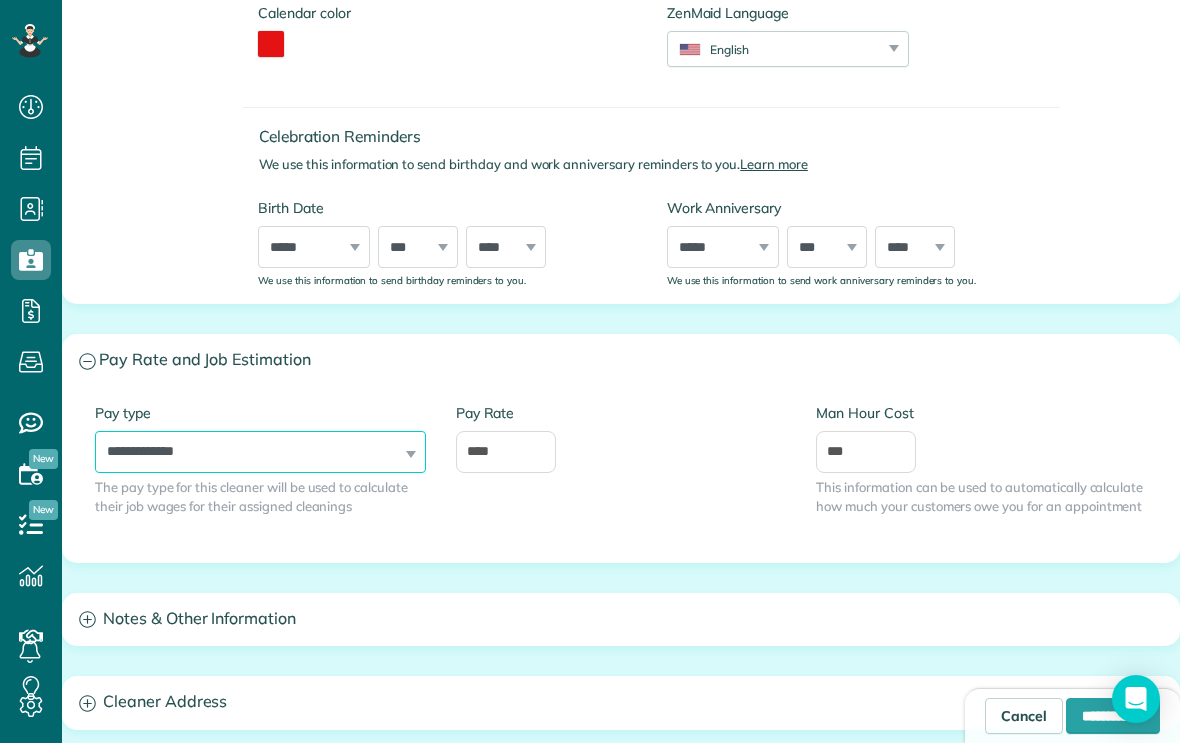 click on "**********" at bounding box center [260, 452] 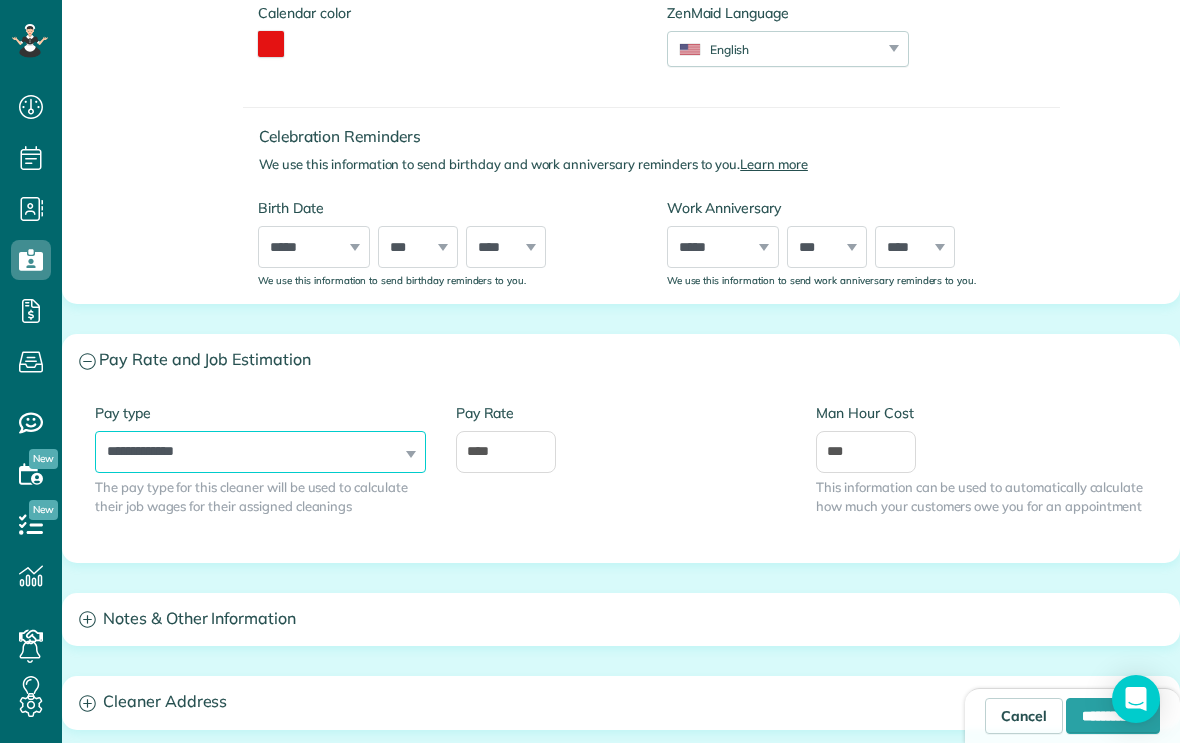 select on "**********" 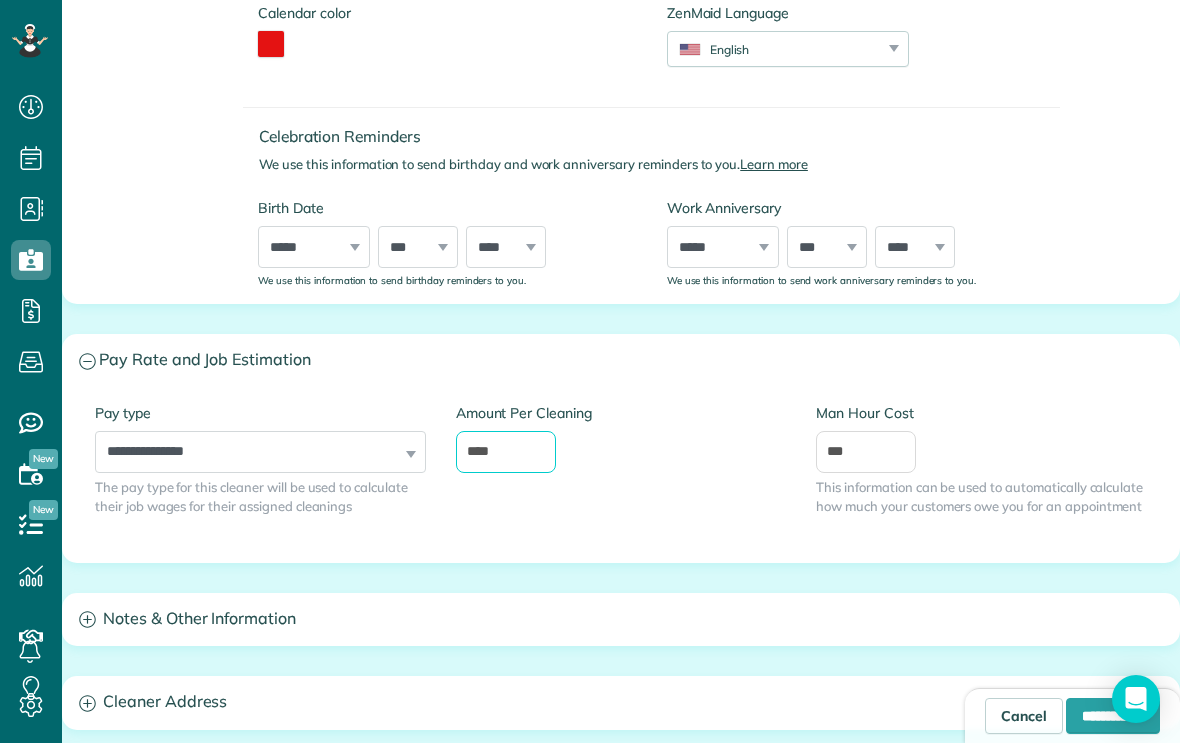 click on "****" at bounding box center (506, 452) 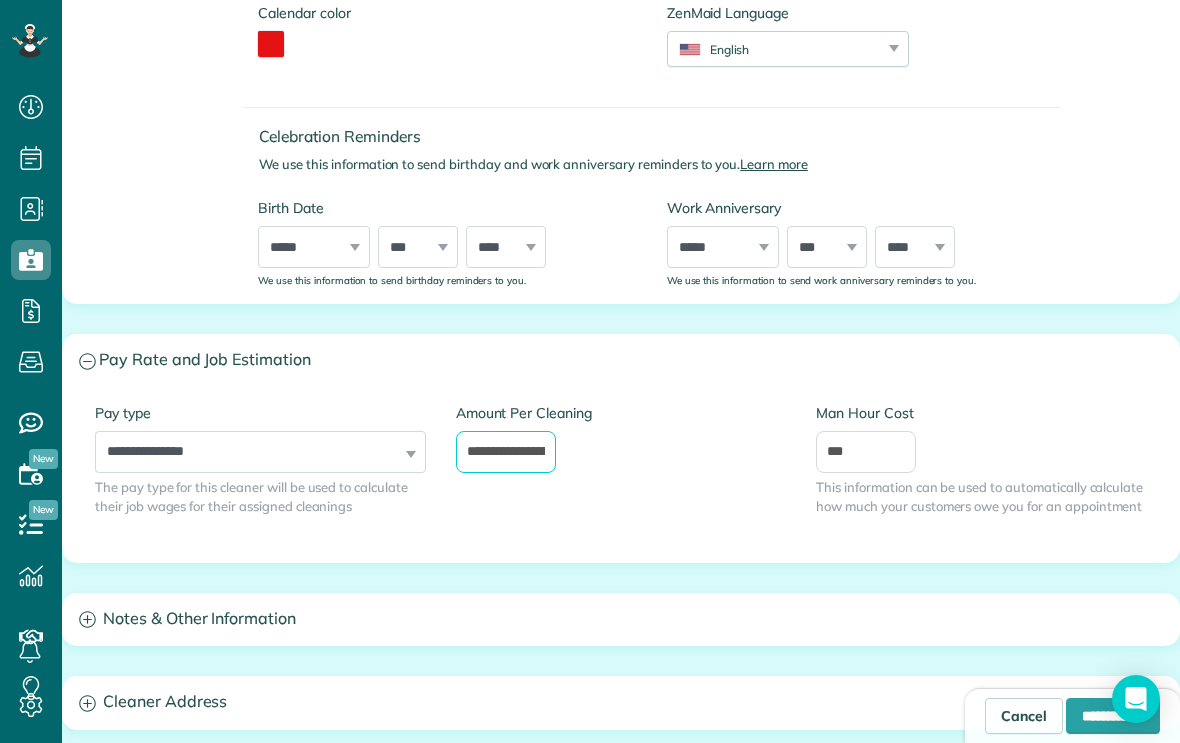 type on "**********" 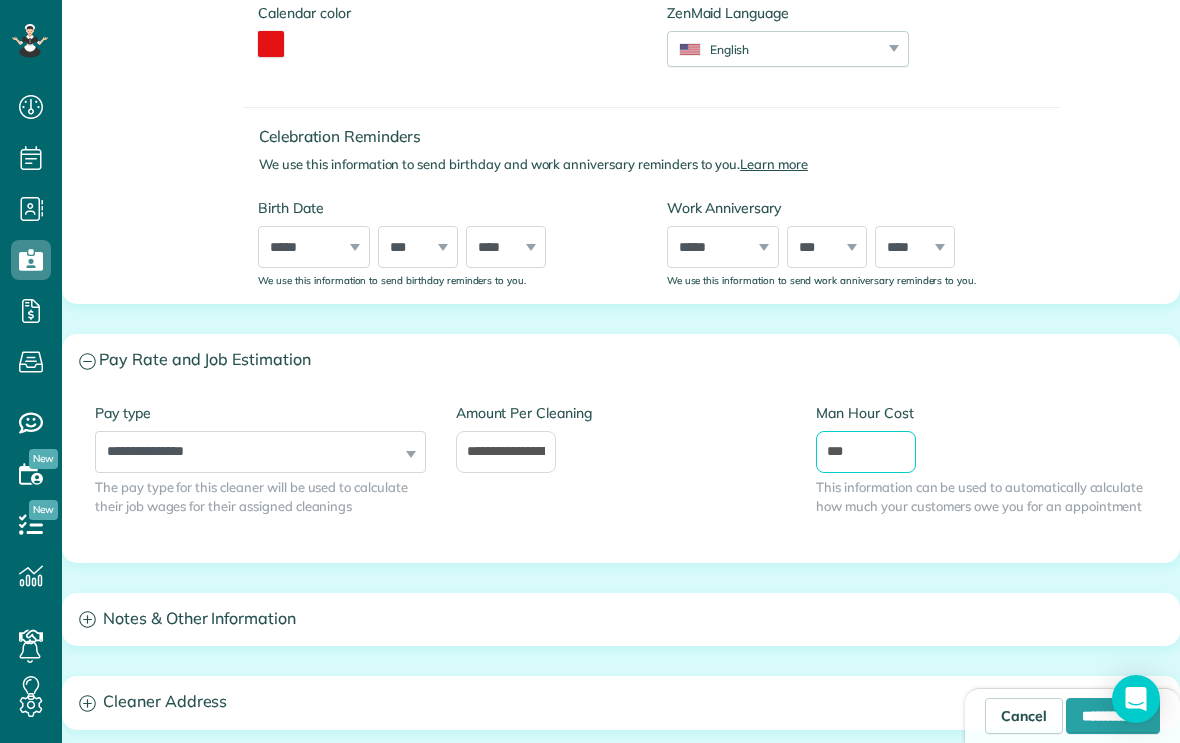 click on "***" at bounding box center [866, 452] 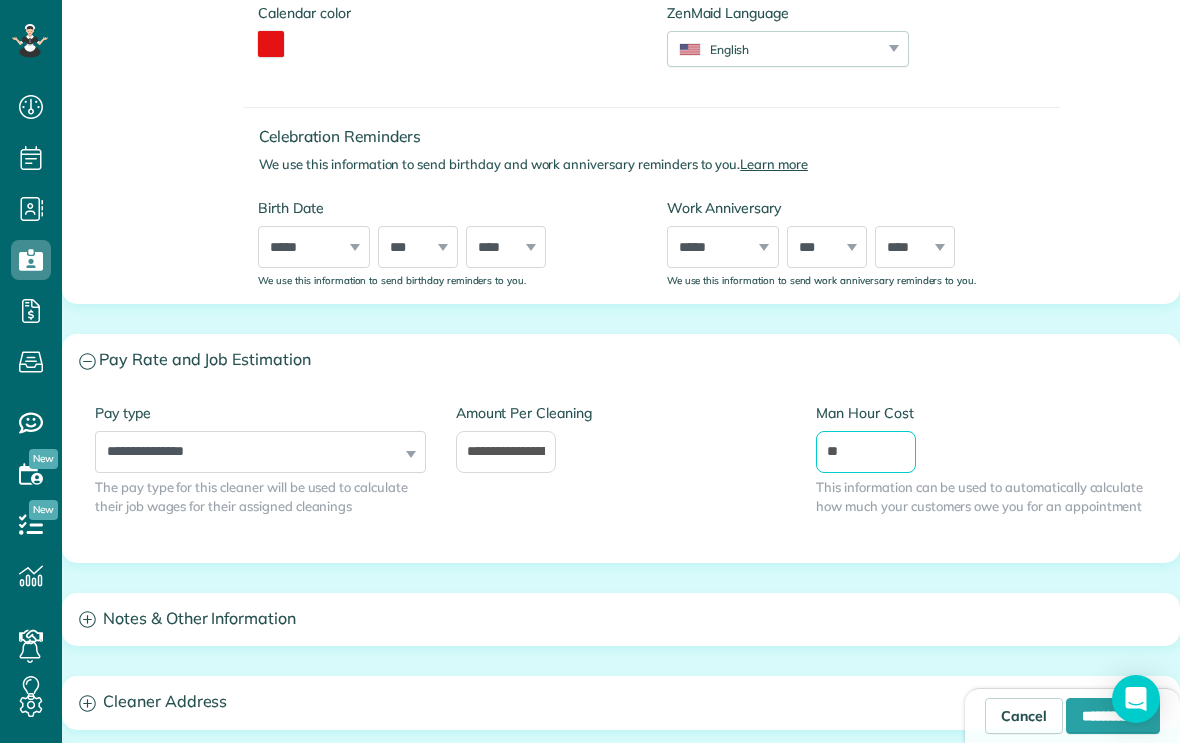 type on "*" 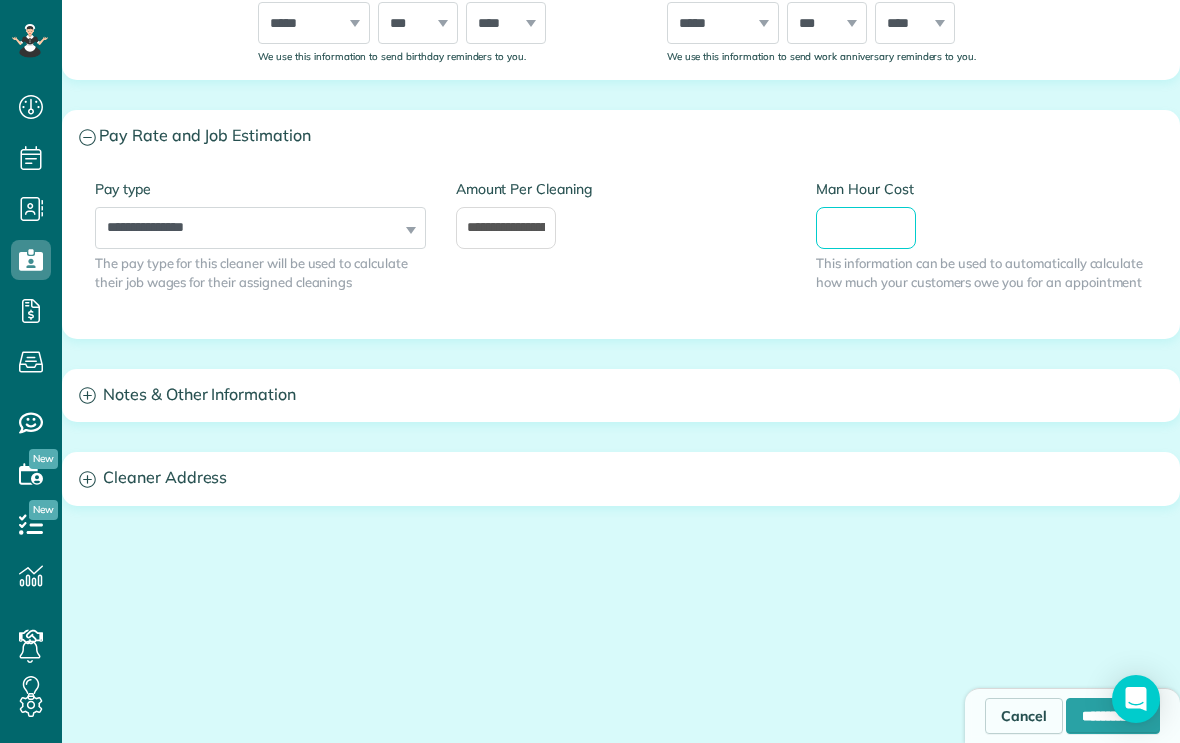 scroll, scrollTop: 839, scrollLeft: 0, axis: vertical 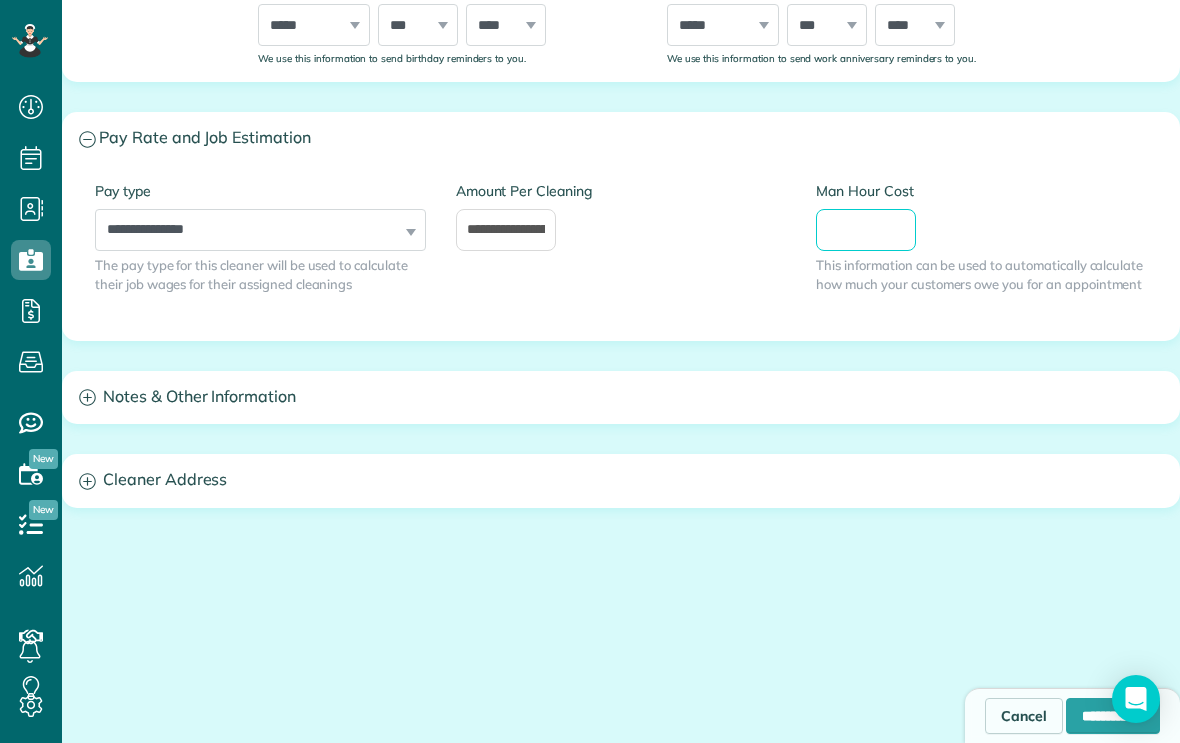 type 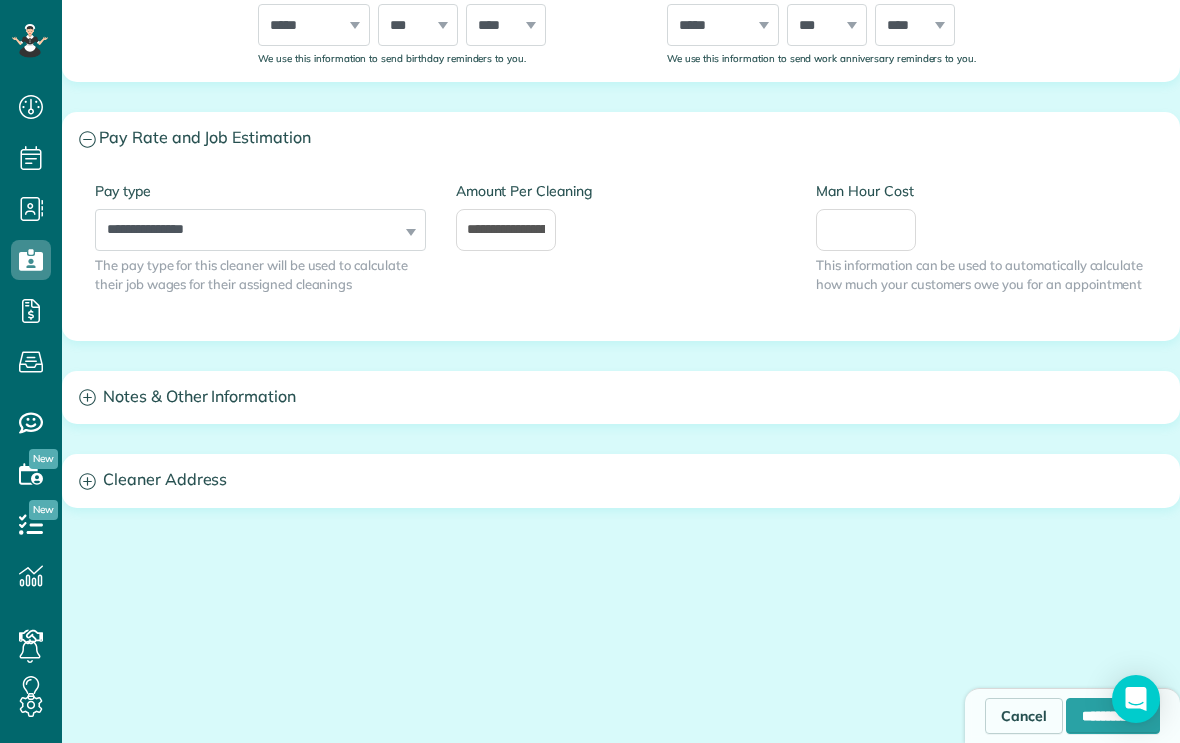 click on "Notes & Other Information" at bounding box center [621, 397] 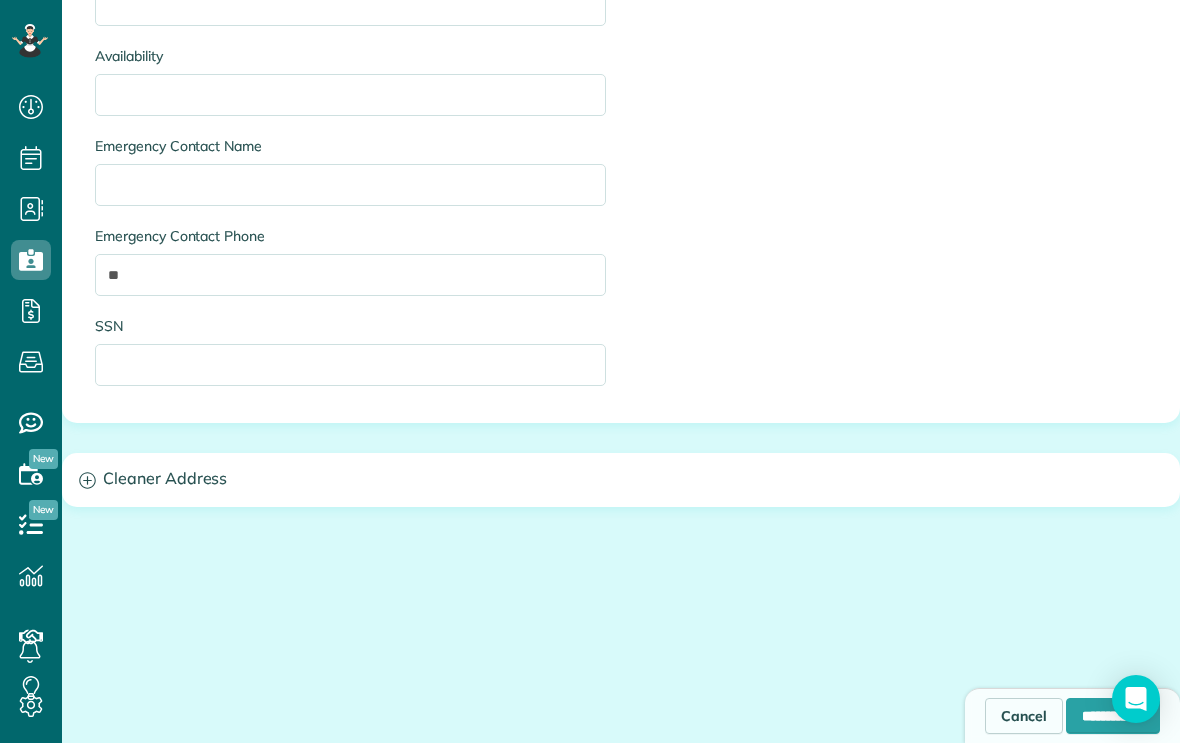 scroll, scrollTop: 1538, scrollLeft: 0, axis: vertical 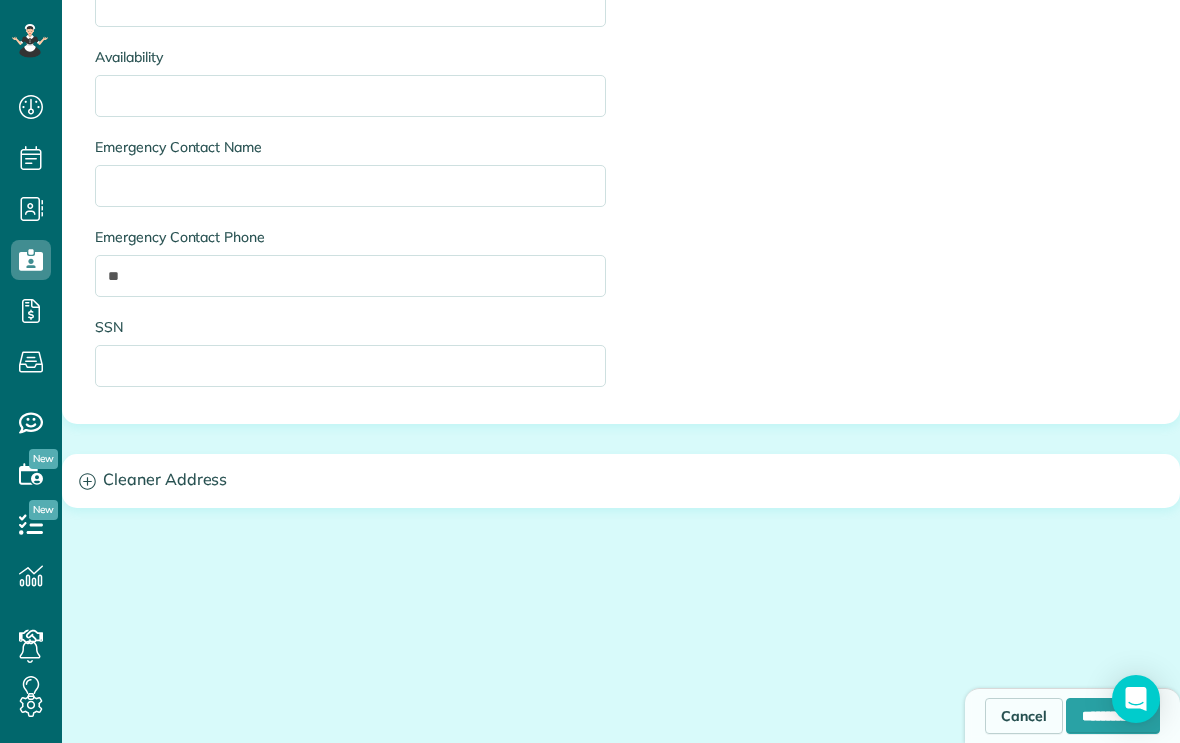 click on "Cleaner Address" at bounding box center (621, 480) 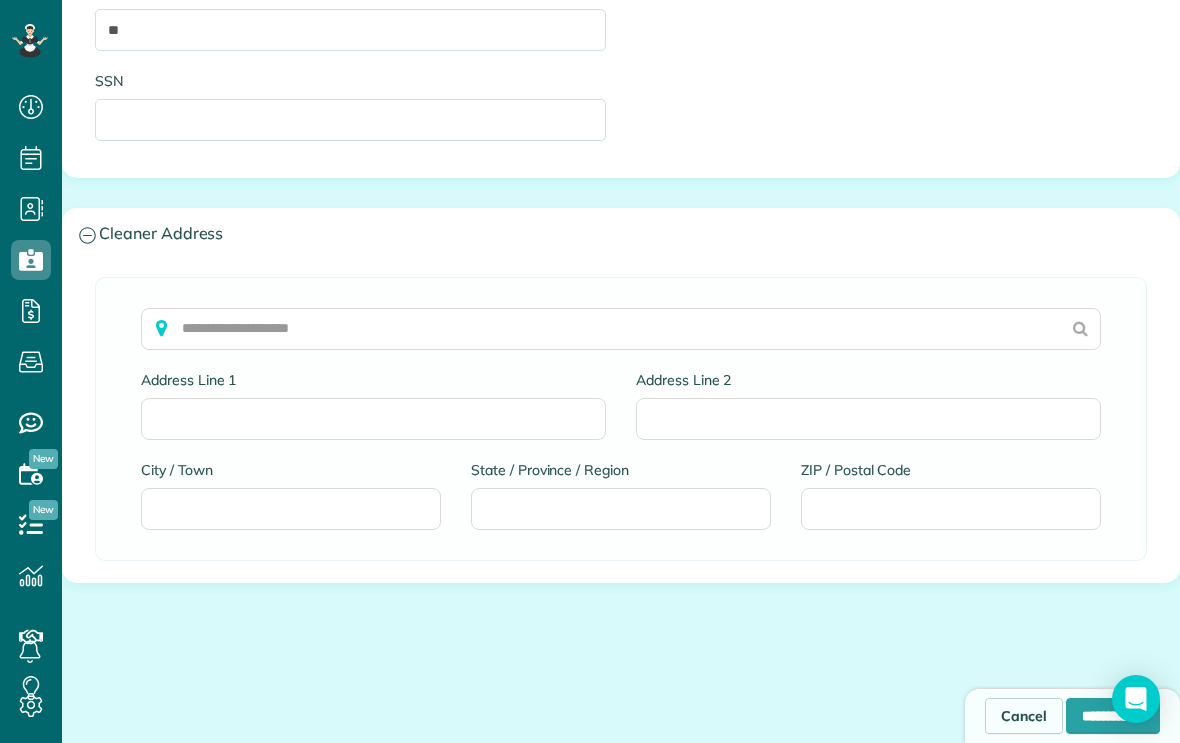scroll, scrollTop: 1782, scrollLeft: 0, axis: vertical 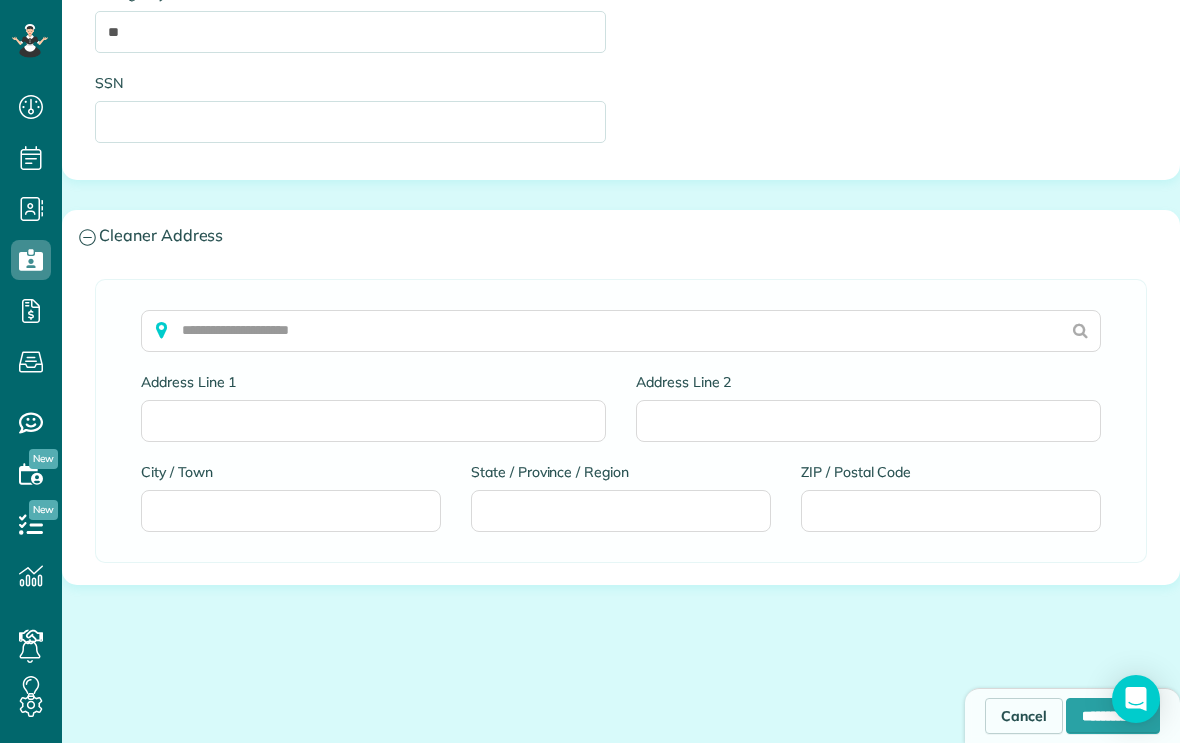 click on "**********" at bounding box center (1113, 716) 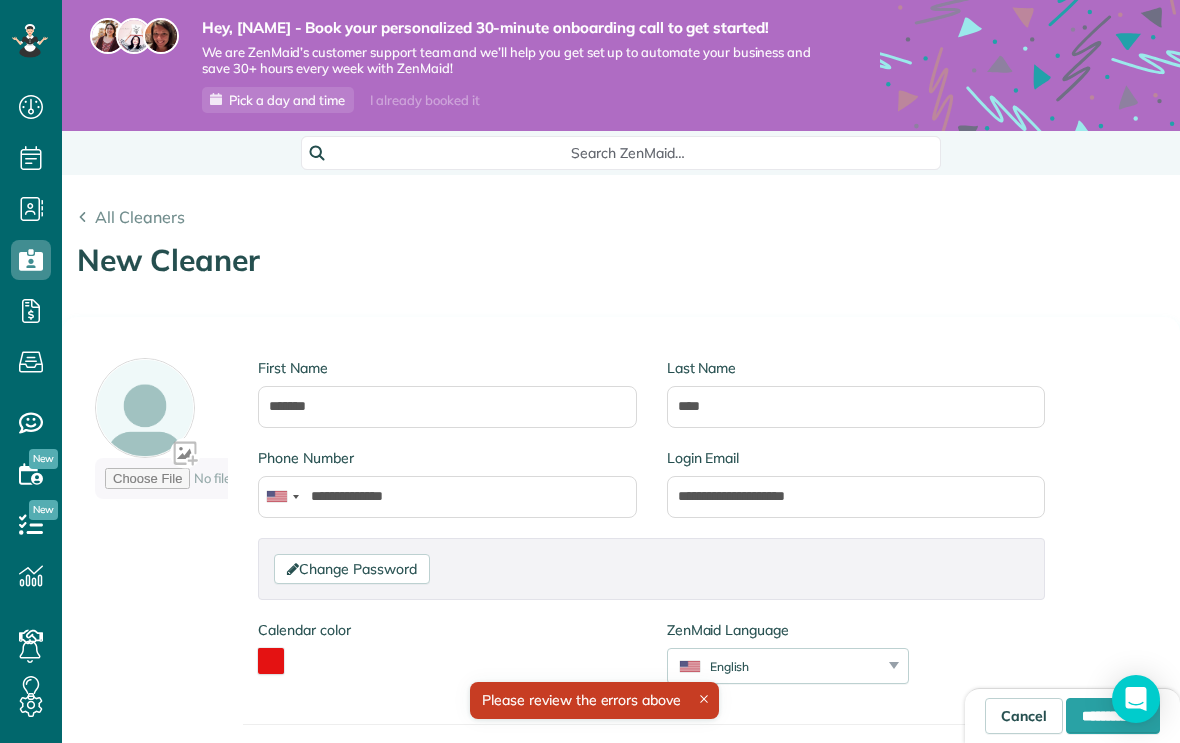 scroll, scrollTop: 0, scrollLeft: 0, axis: both 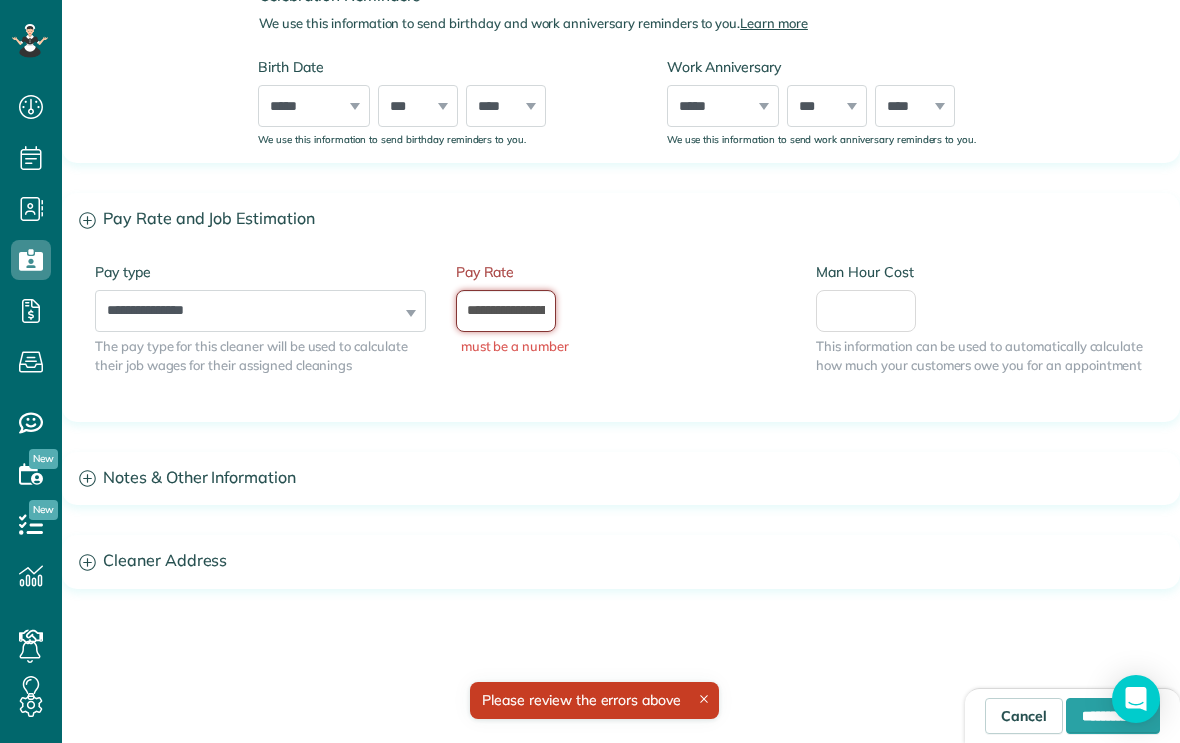 click on "**********" at bounding box center [506, 311] 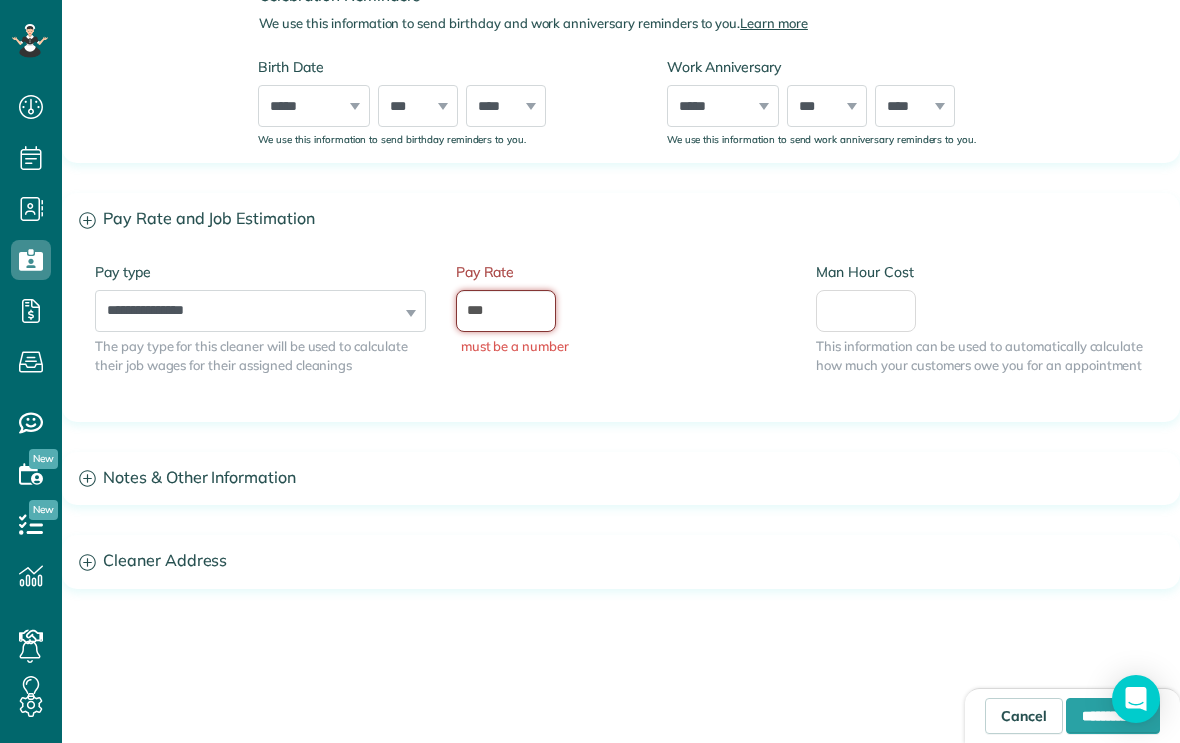 type on "*" 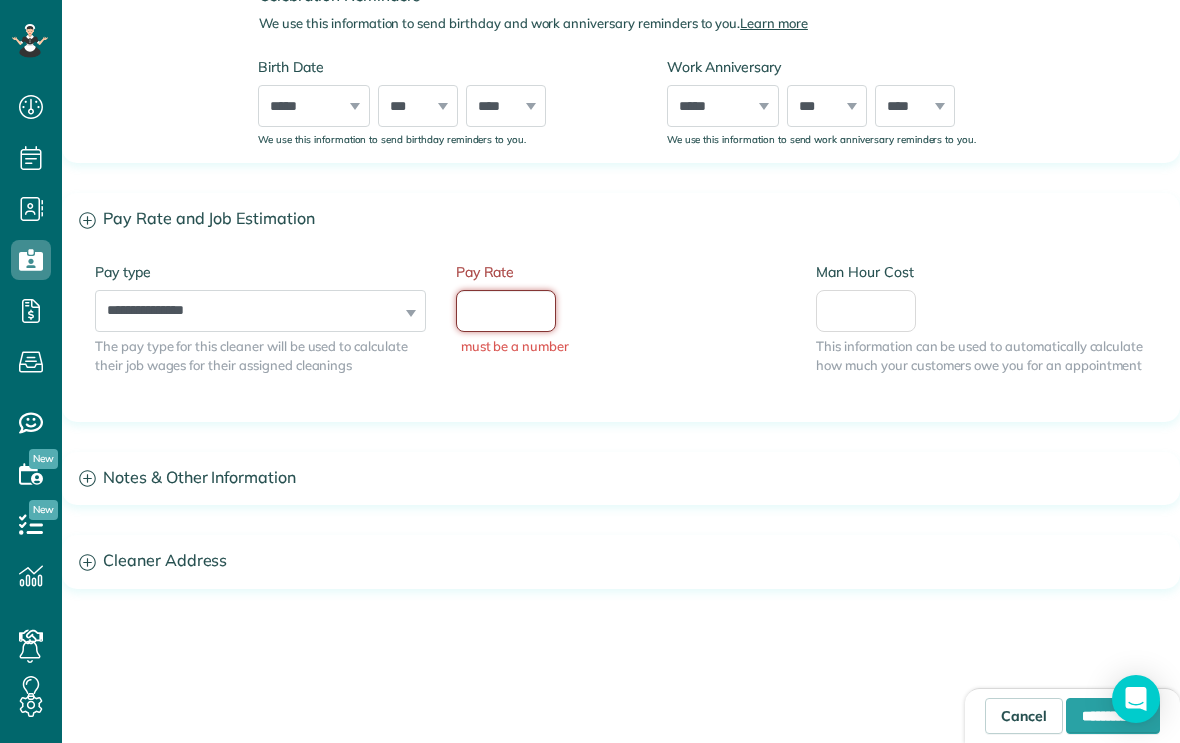 type 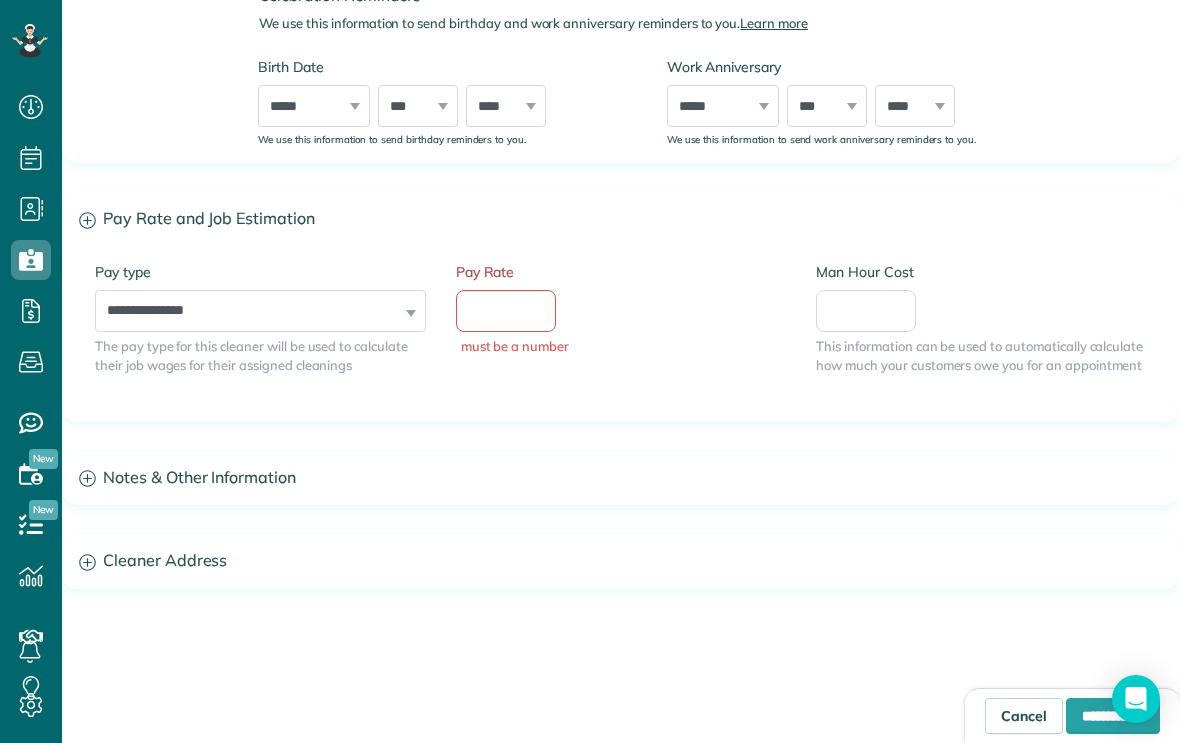 click on "**********" at bounding box center [1113, 716] 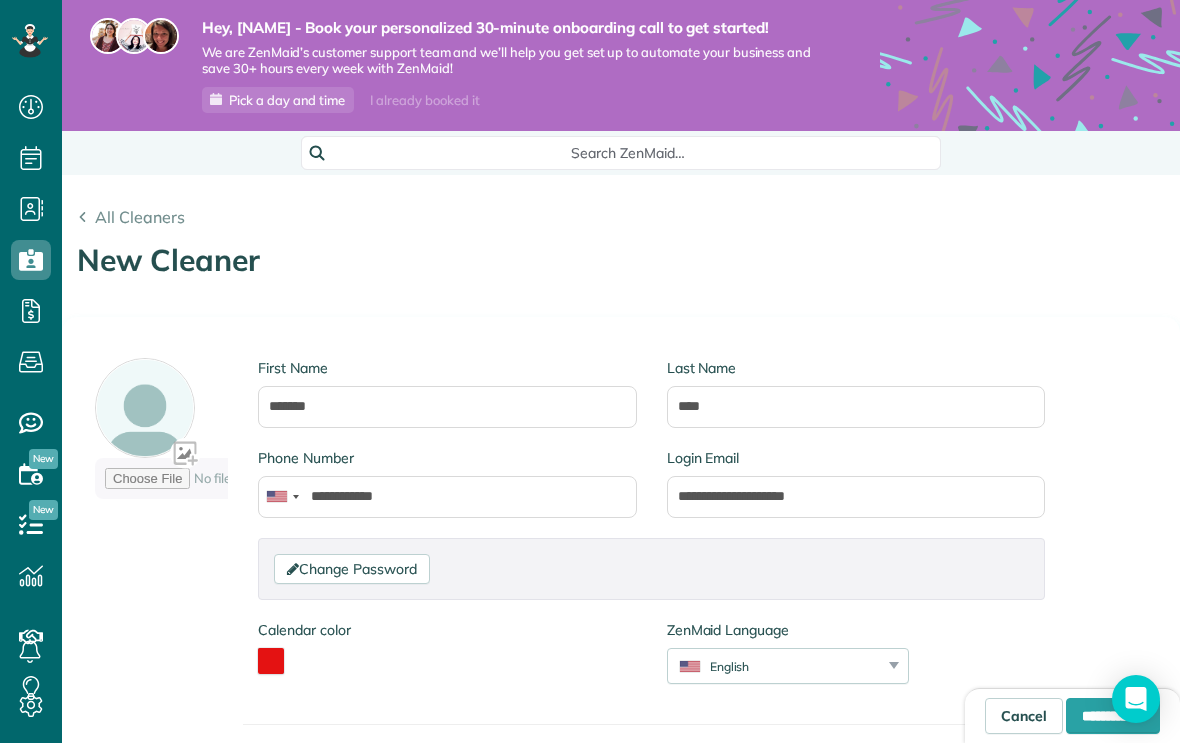 scroll, scrollTop: 0, scrollLeft: 0, axis: both 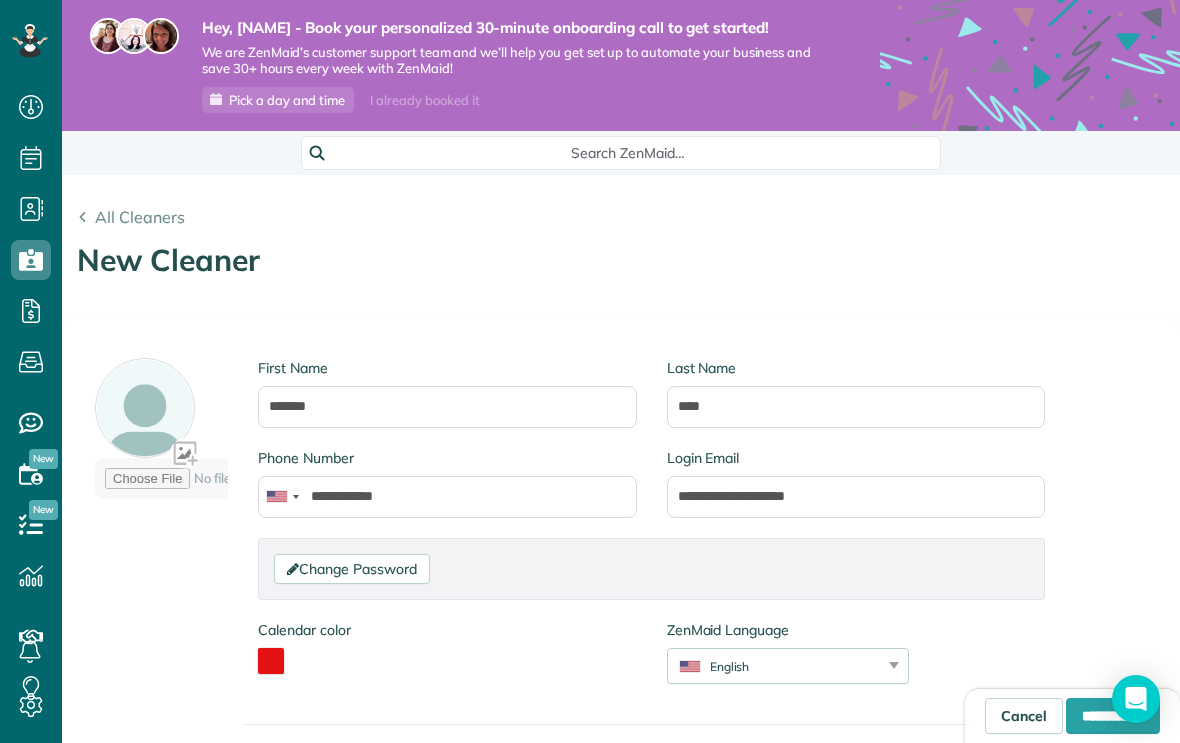 click 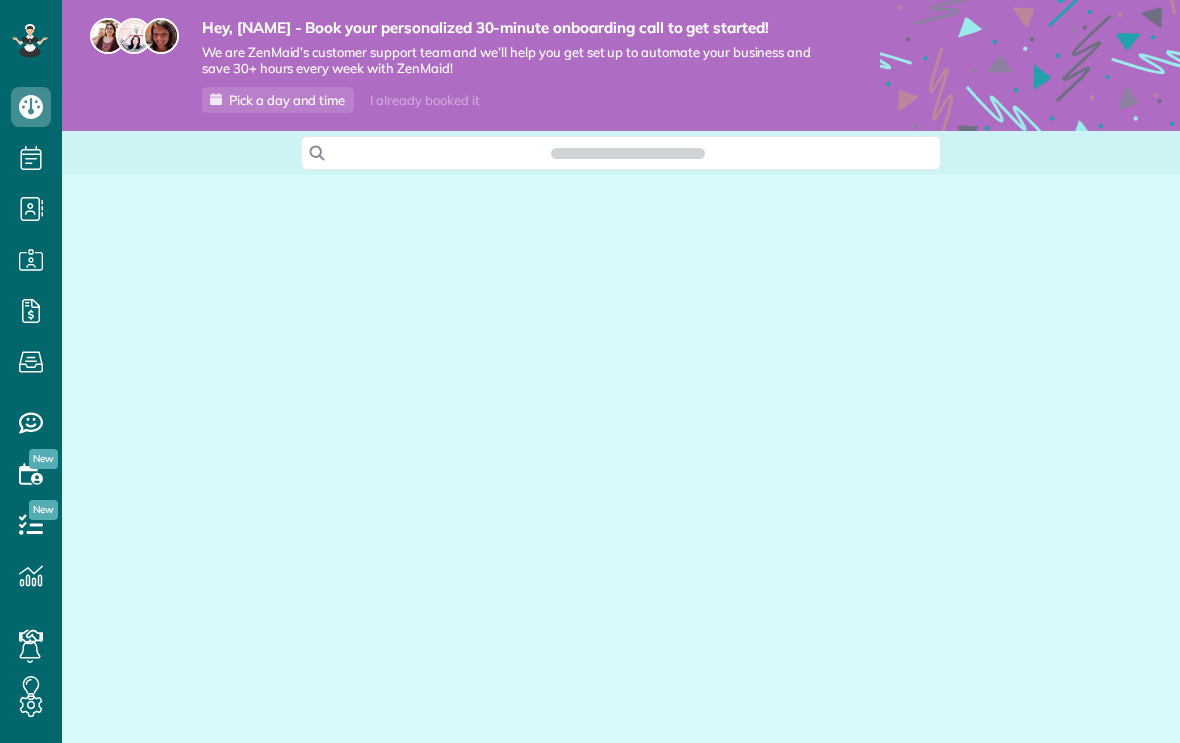 scroll, scrollTop: 0, scrollLeft: 0, axis: both 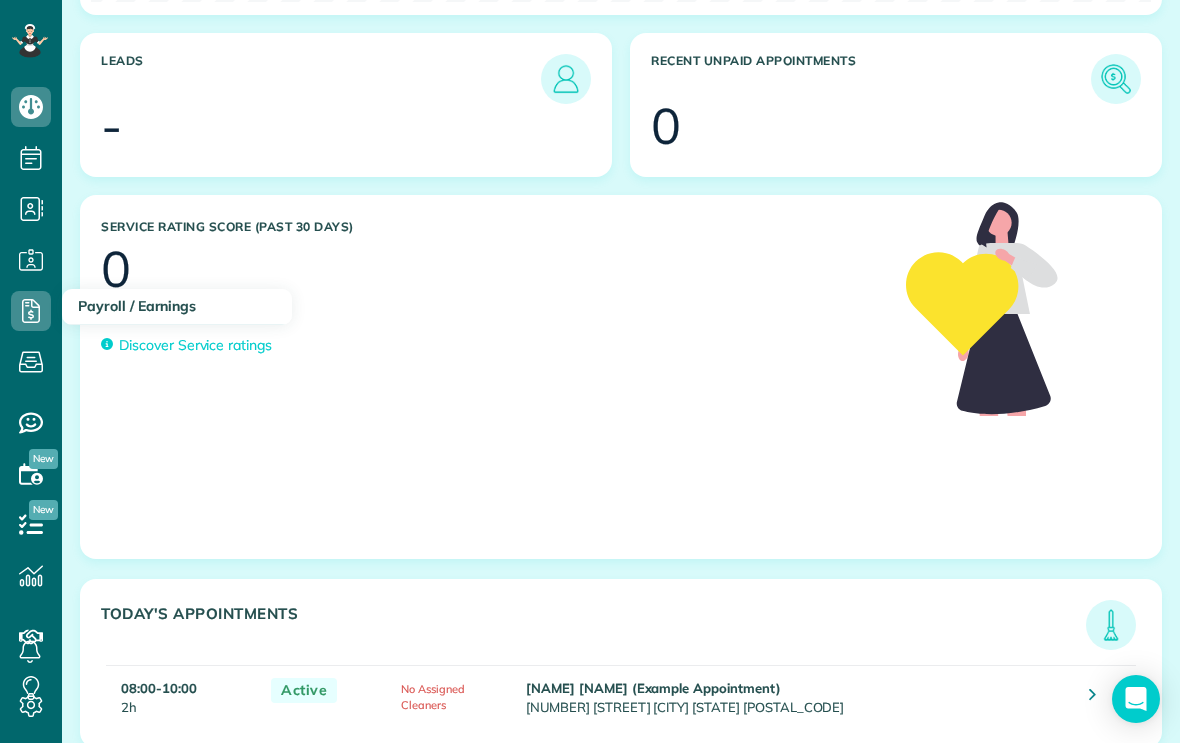 click 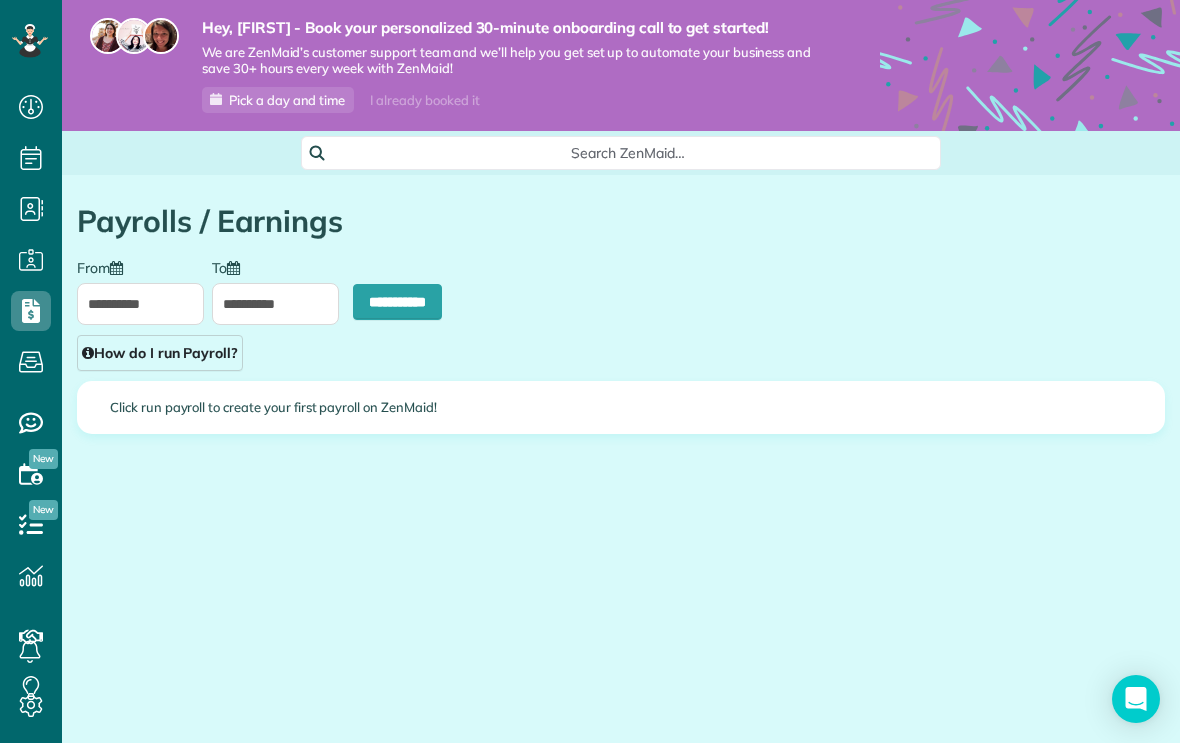 type on "**********" 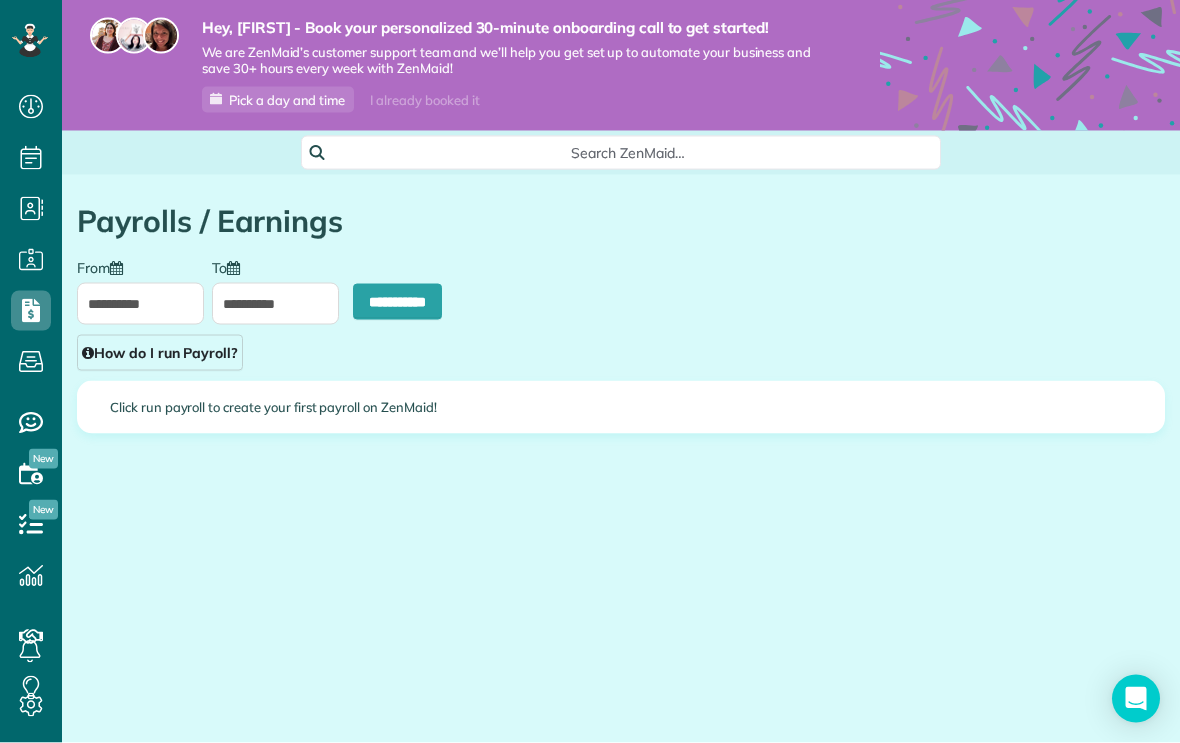 scroll, scrollTop: 0, scrollLeft: 0, axis: both 